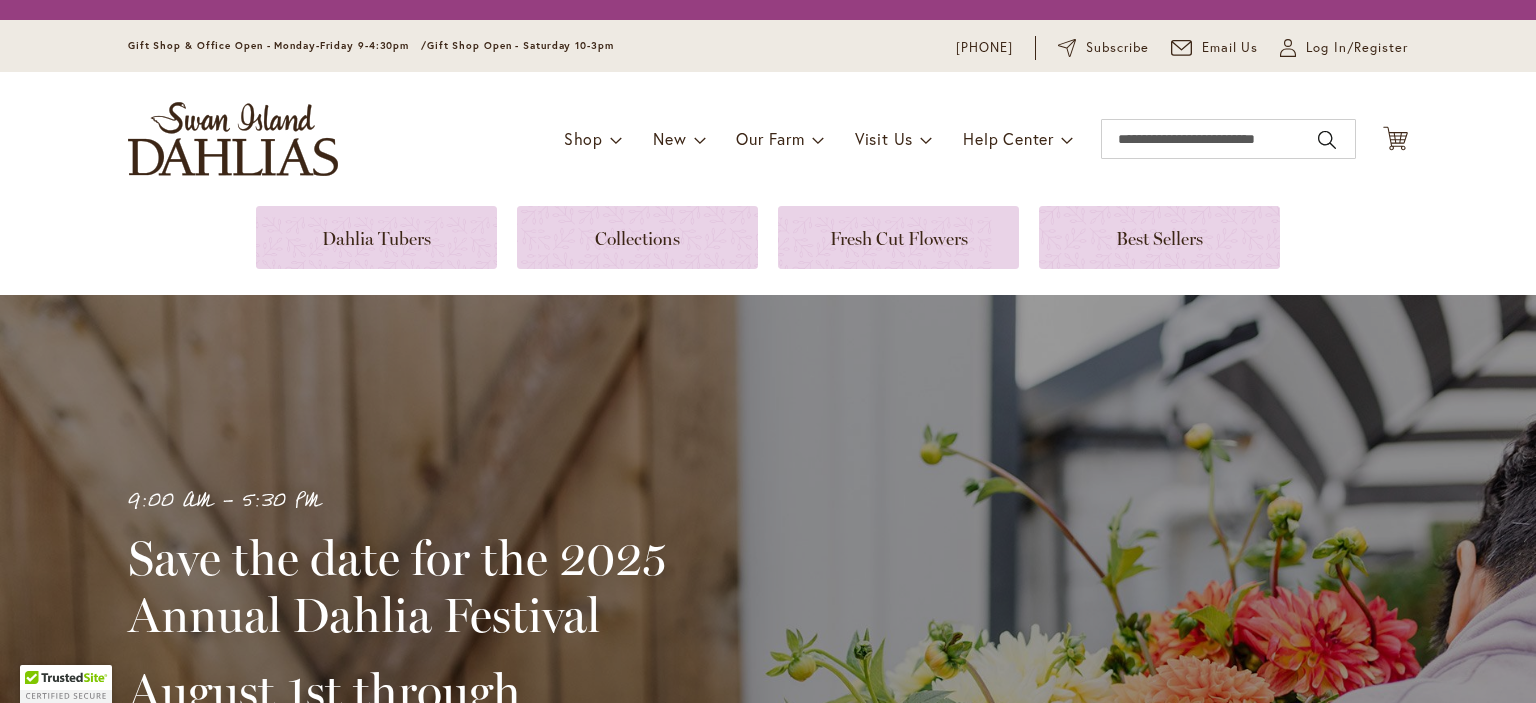 scroll, scrollTop: 0, scrollLeft: 0, axis: both 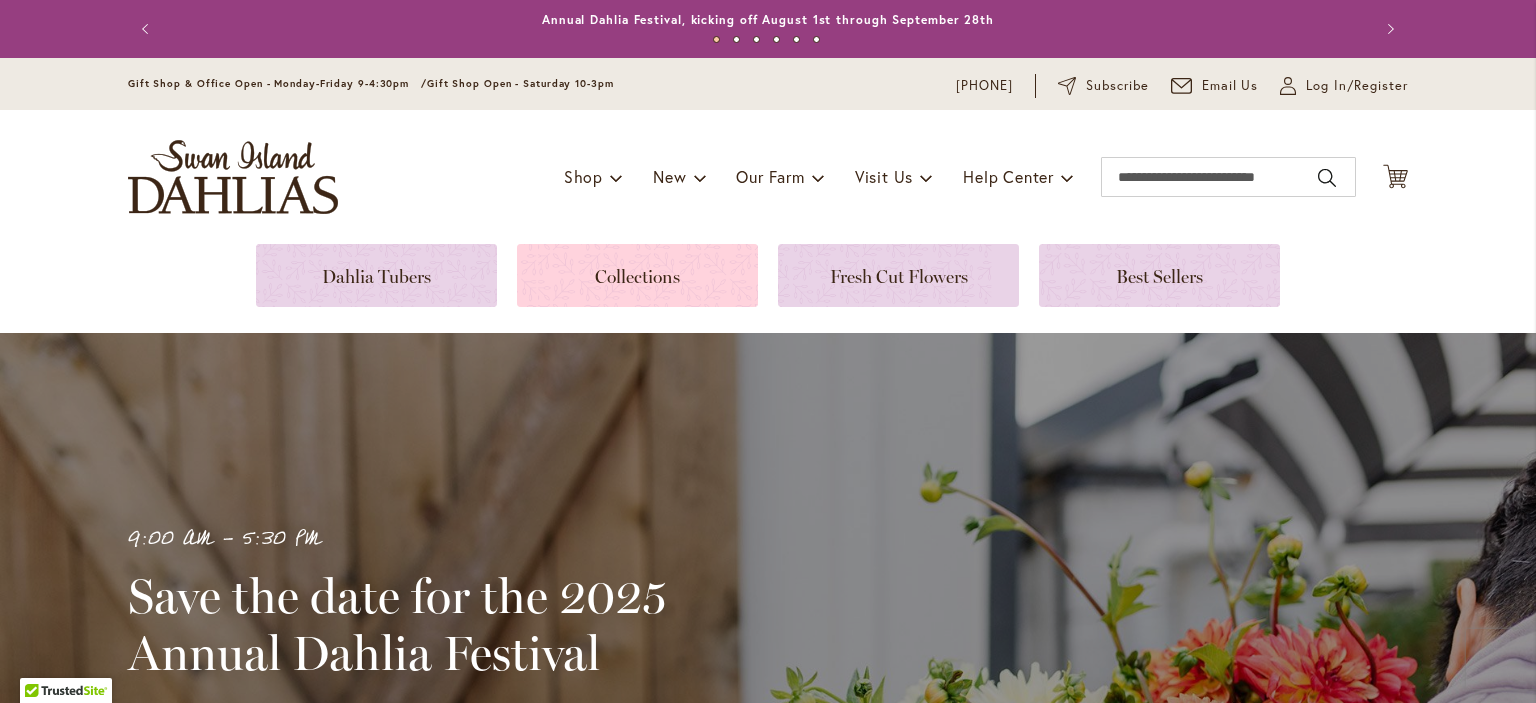 click at bounding box center (637, 275) 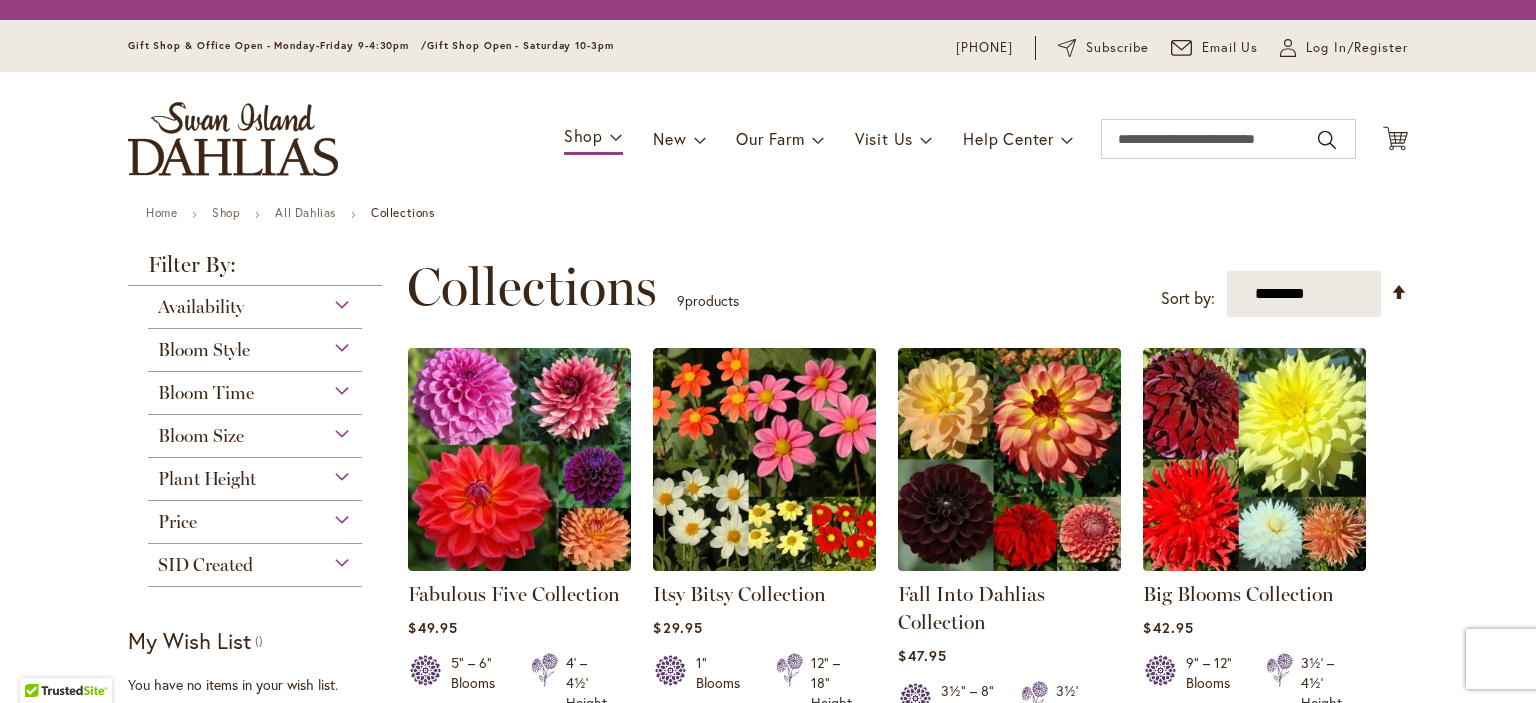 scroll, scrollTop: 0, scrollLeft: 0, axis: both 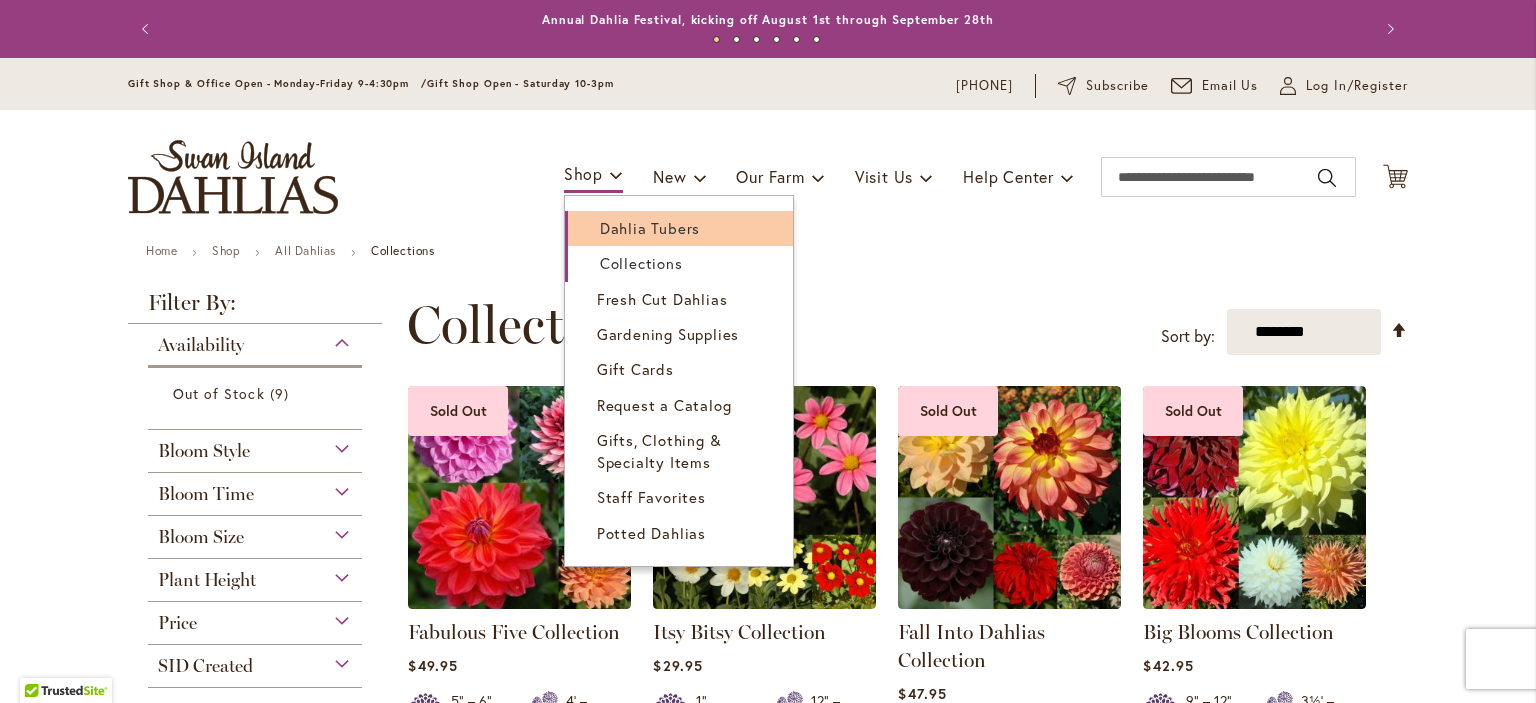 click on "Dahlia Tubers" at bounding box center [650, 228] 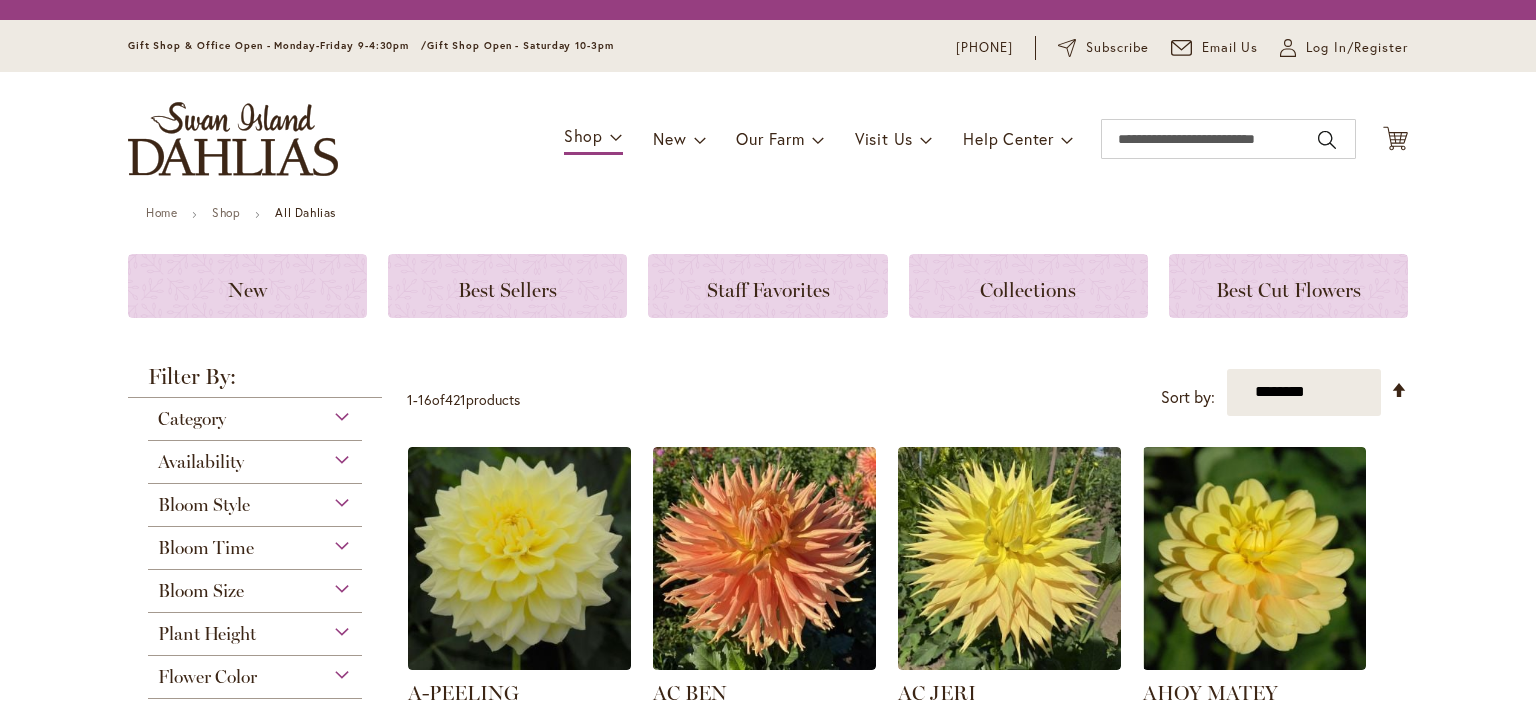 scroll, scrollTop: 0, scrollLeft: 0, axis: both 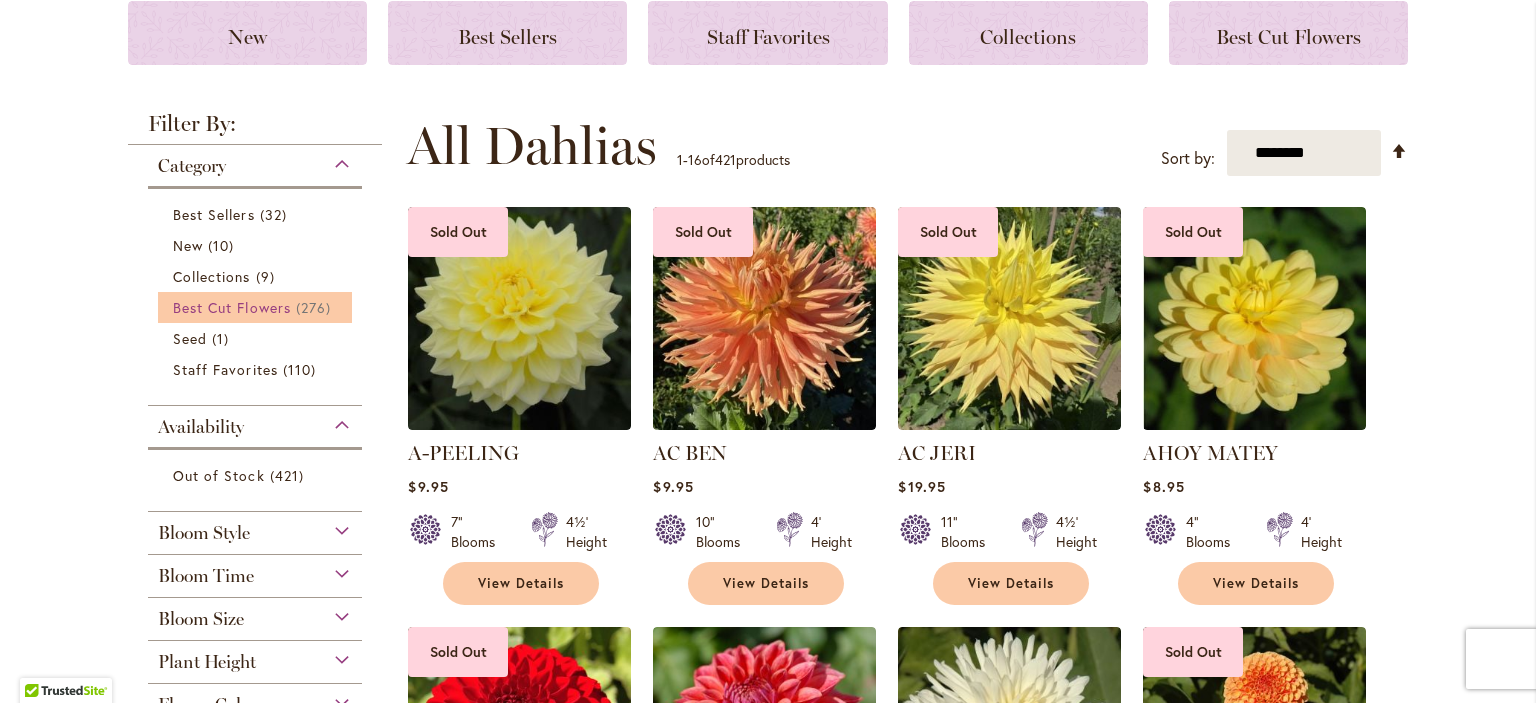 click on "Best Cut Flowers
276
items" at bounding box center [257, 307] 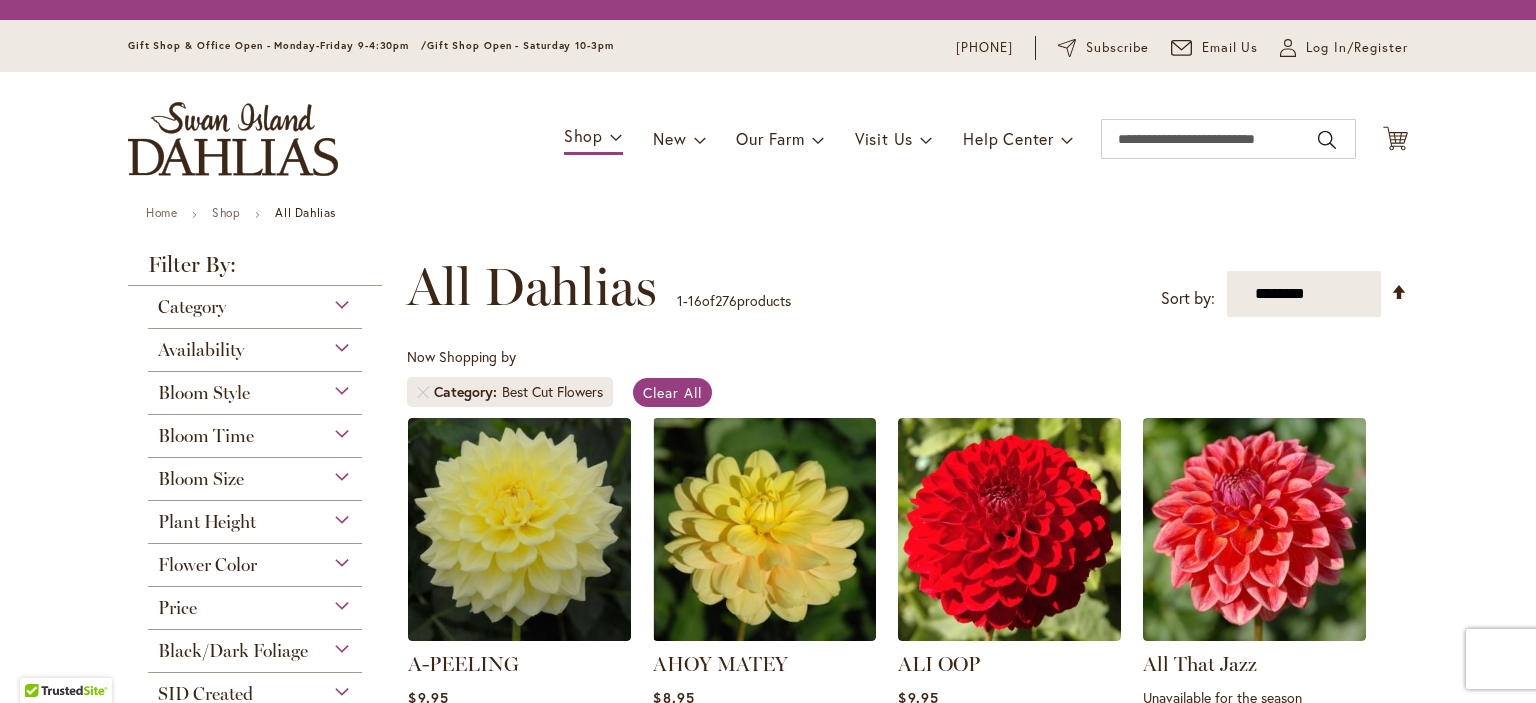 scroll, scrollTop: 0, scrollLeft: 0, axis: both 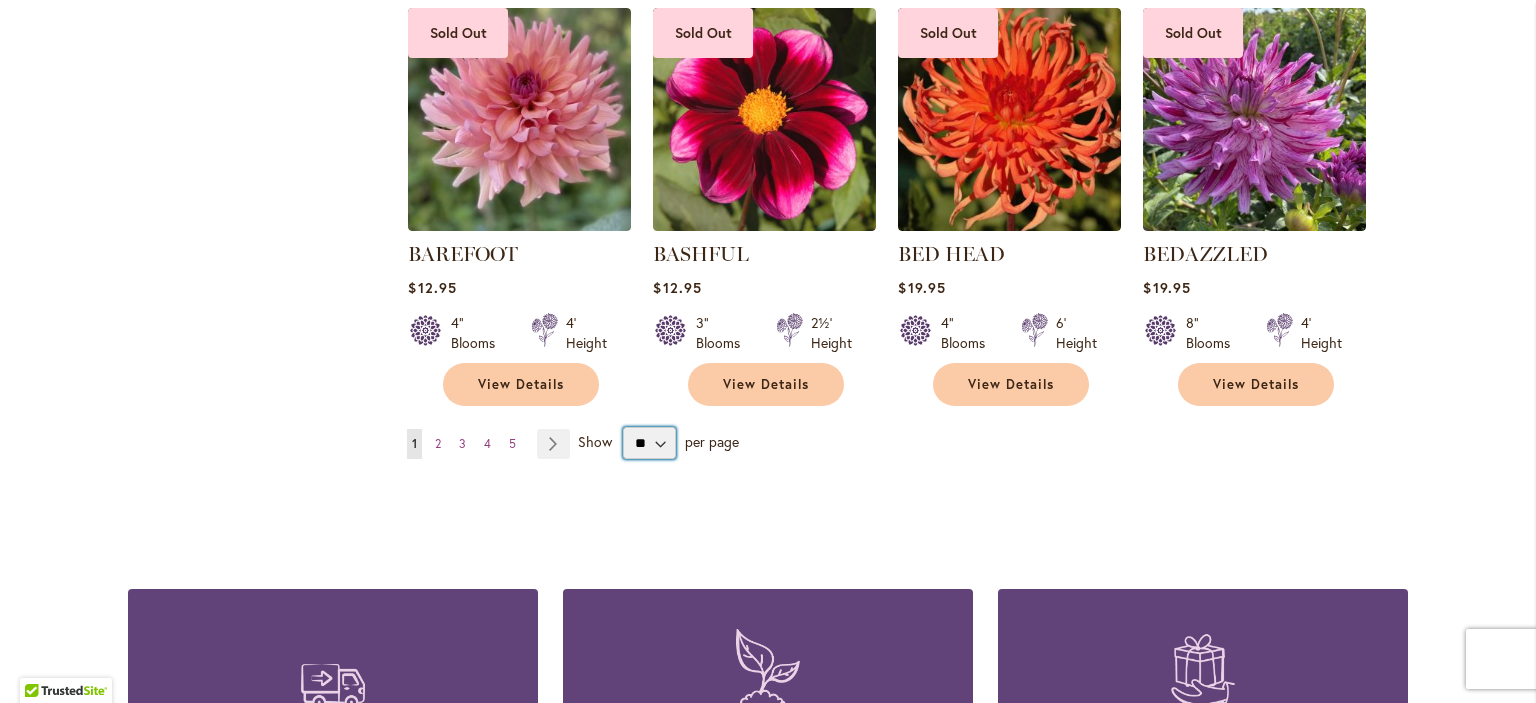 click on "**
**
**
**" at bounding box center (649, 443) 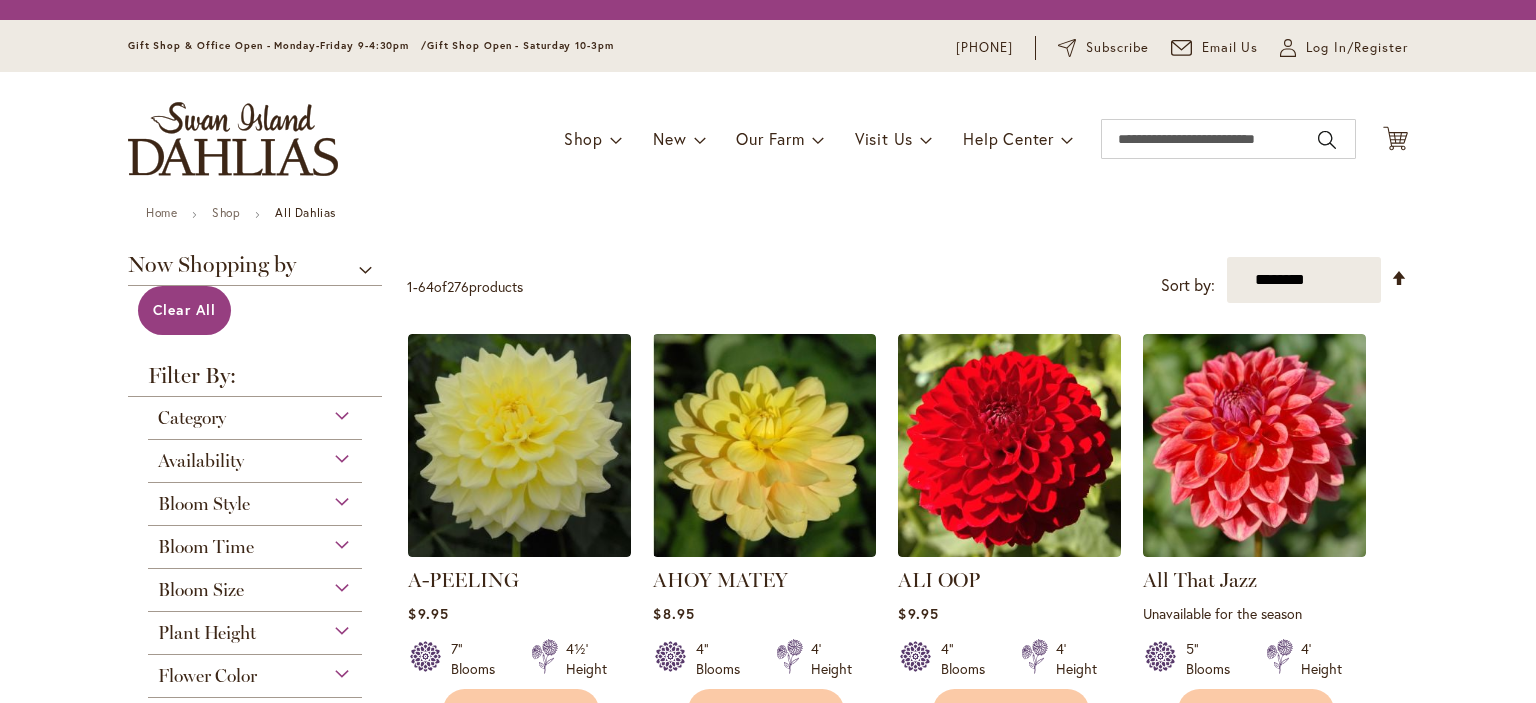 scroll, scrollTop: 0, scrollLeft: 0, axis: both 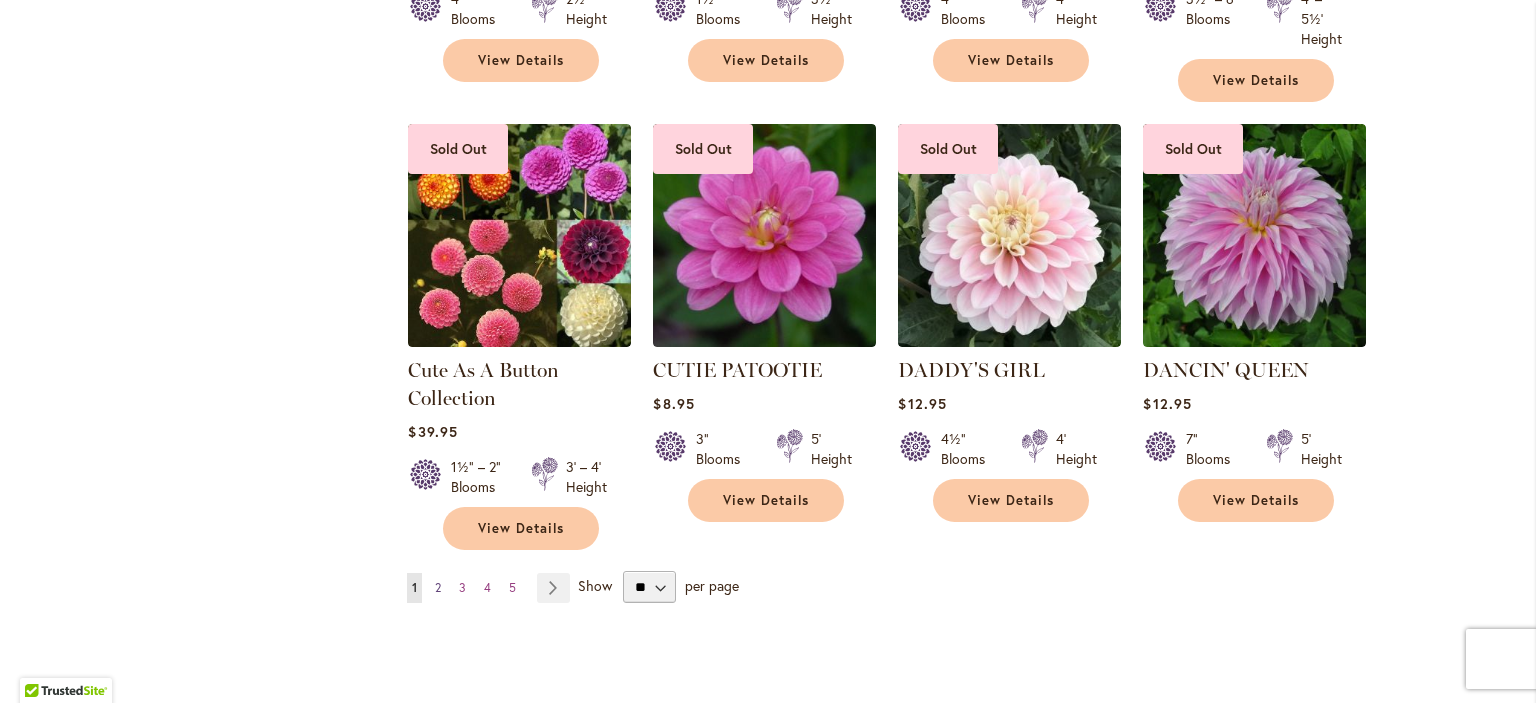 click on "2" at bounding box center [438, 587] 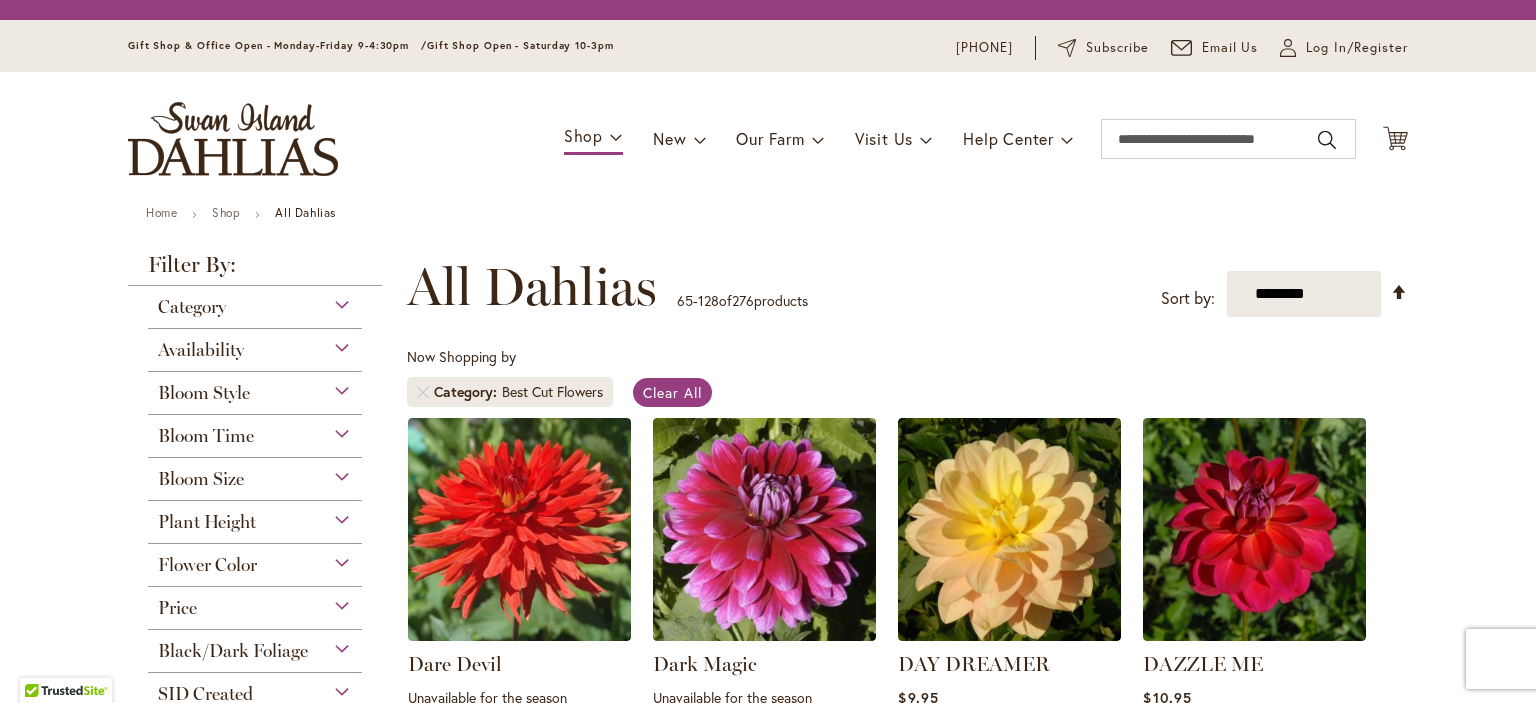 scroll, scrollTop: 0, scrollLeft: 0, axis: both 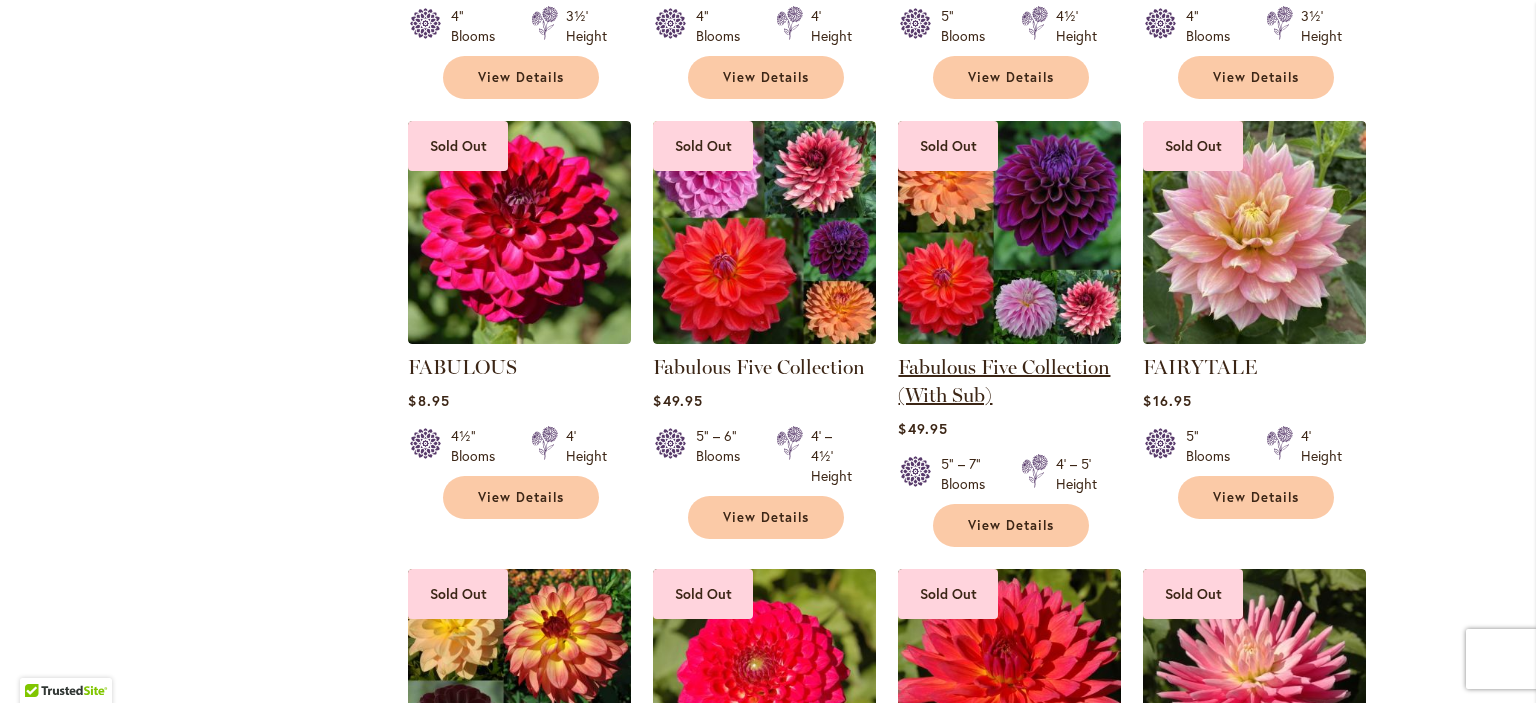 click on "Fabulous Five Collection (With Sub)" at bounding box center (1004, 381) 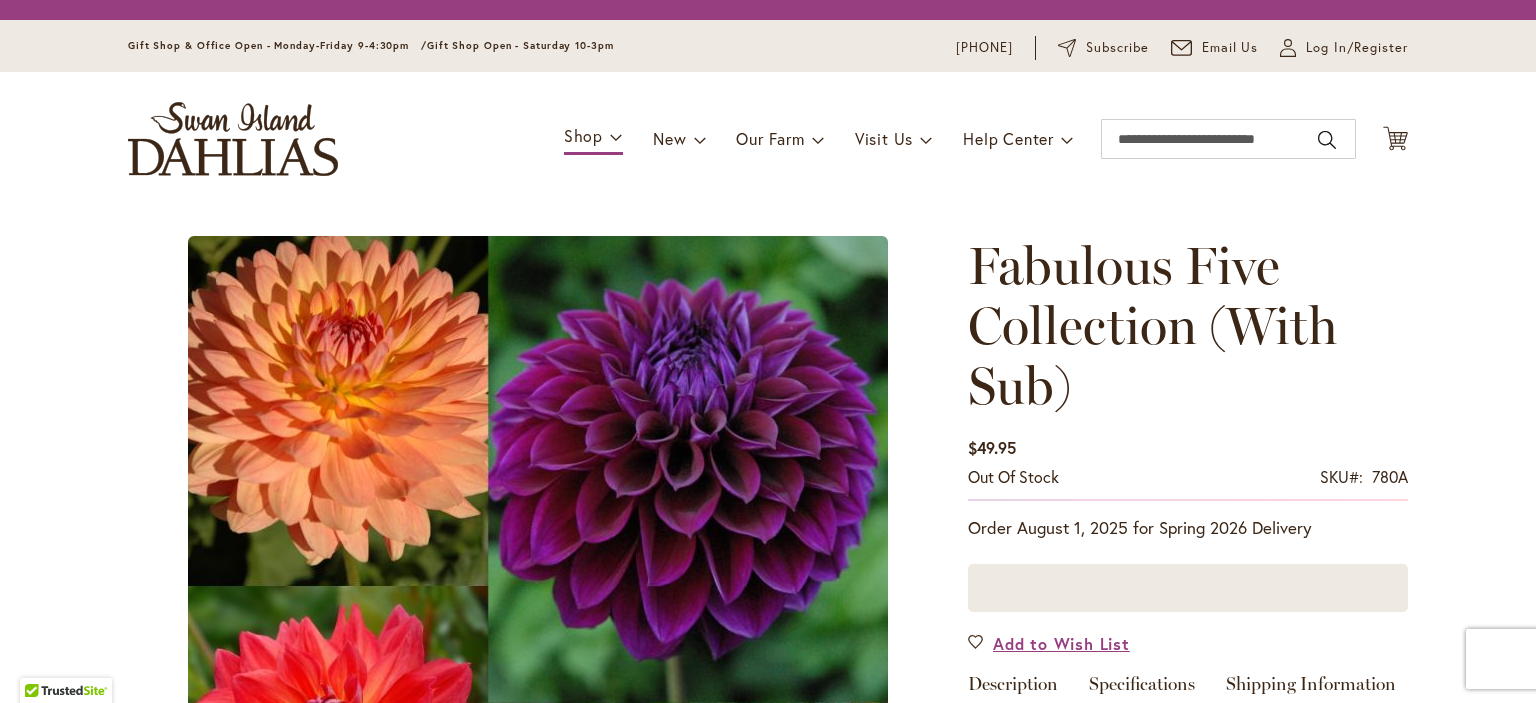 scroll, scrollTop: 0, scrollLeft: 0, axis: both 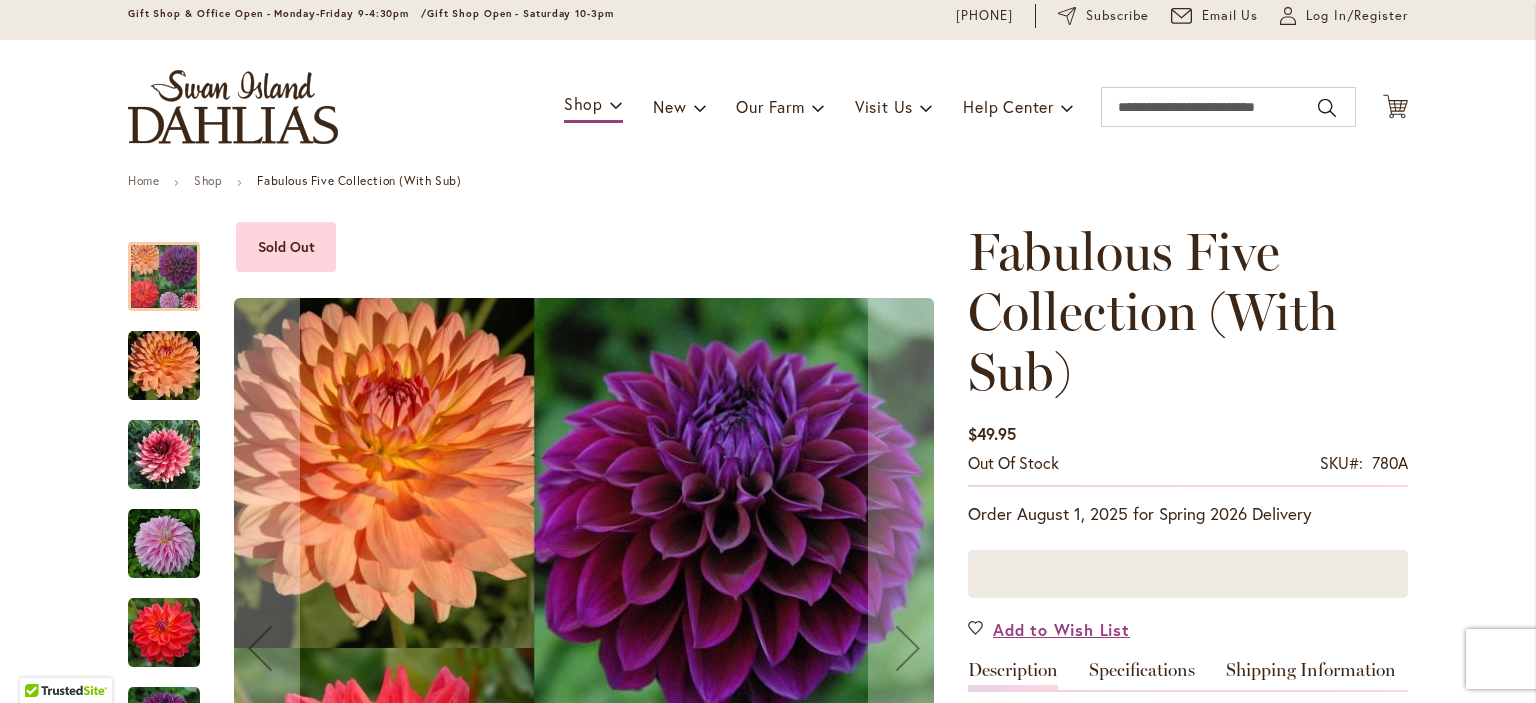 click on "Skip to Content
Gift Shop & Office Open - Monday-Friday 9-4:30pm   /    Gift Shop Open - Saturday 10-3pm
1-800-410-6540
Subscribe
Email Us
My Account
Log In/Register
Toggle Nav
Shop
Dahlia Tubers
Collections
Fresh Cut Dahlias" at bounding box center (768, 81) 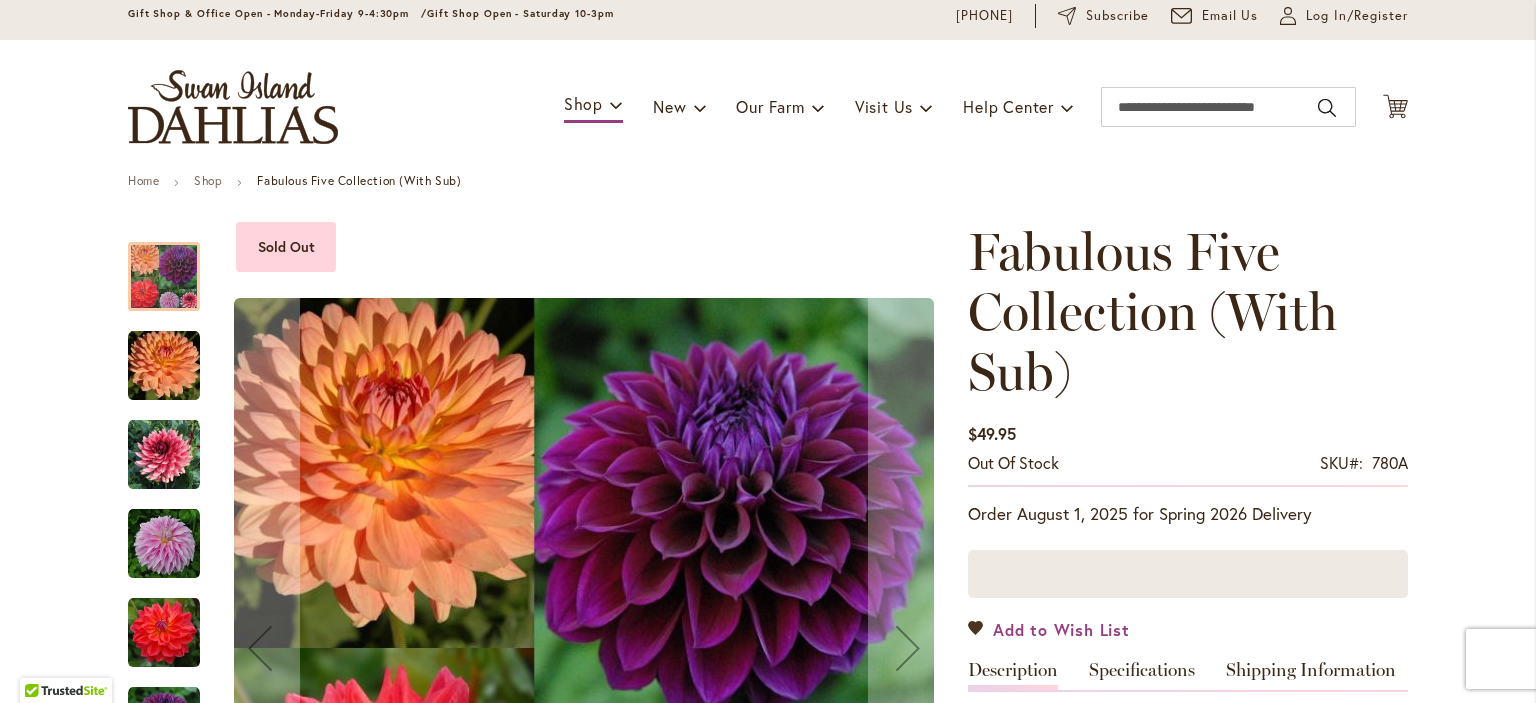 click on "Add to Wish List" at bounding box center (1049, 629) 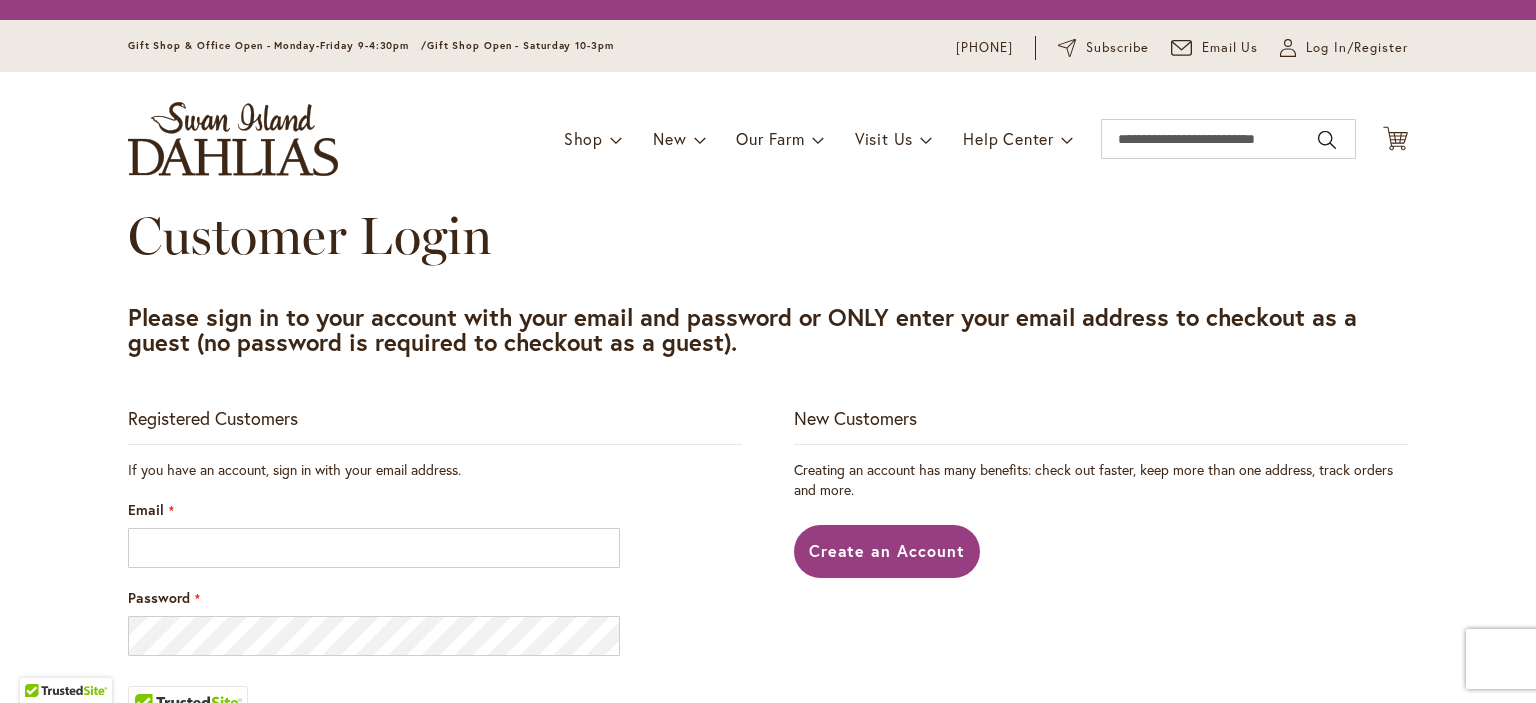 scroll, scrollTop: 0, scrollLeft: 0, axis: both 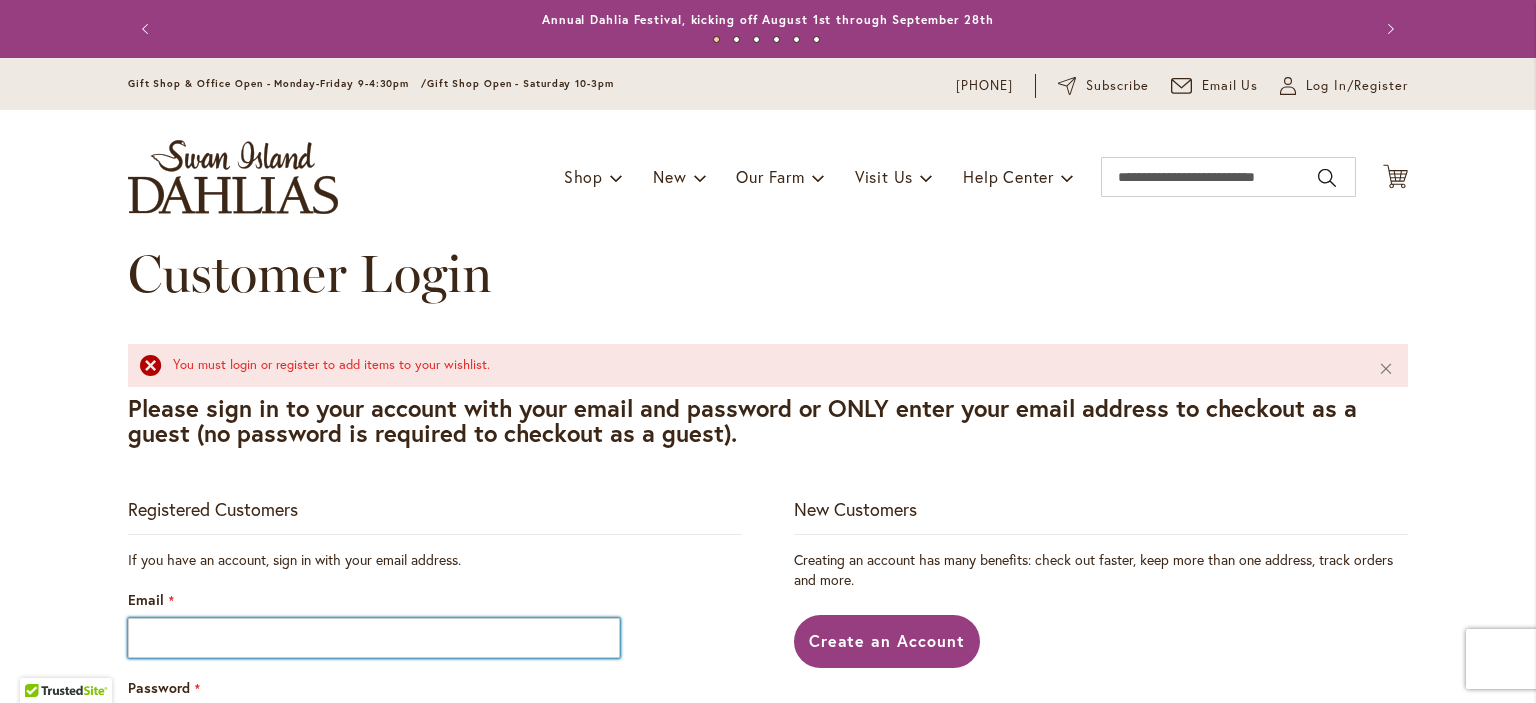 click on "Email" at bounding box center (374, 638) 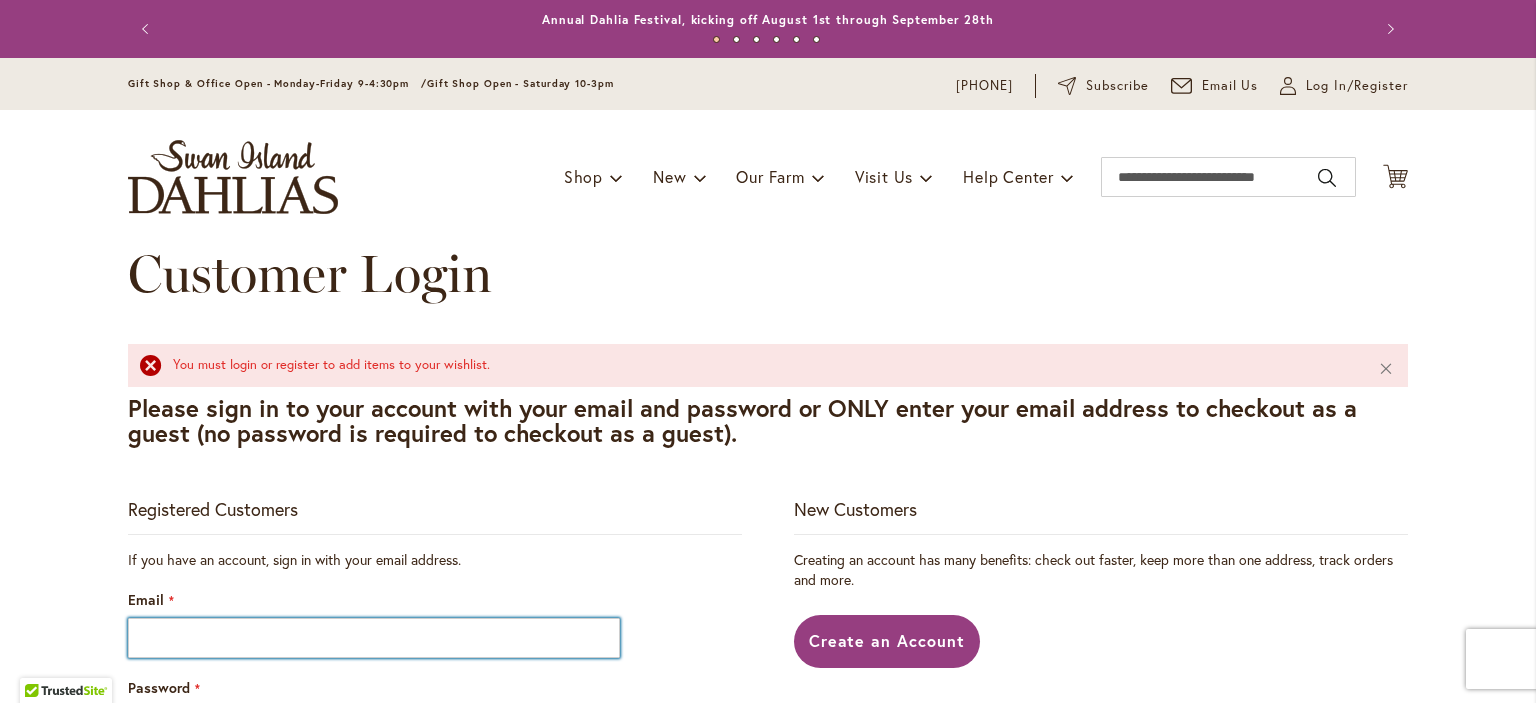type on "**********" 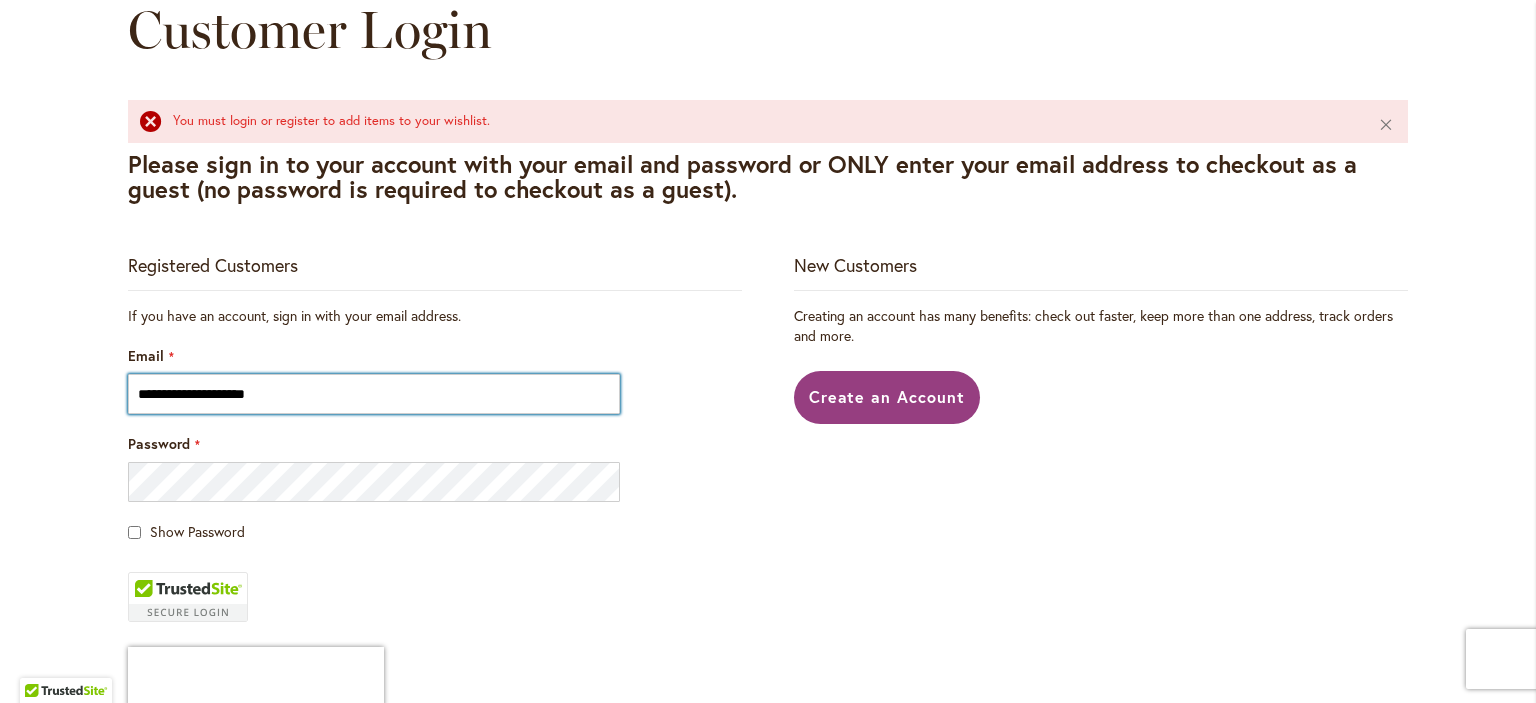 scroll, scrollTop: 339, scrollLeft: 0, axis: vertical 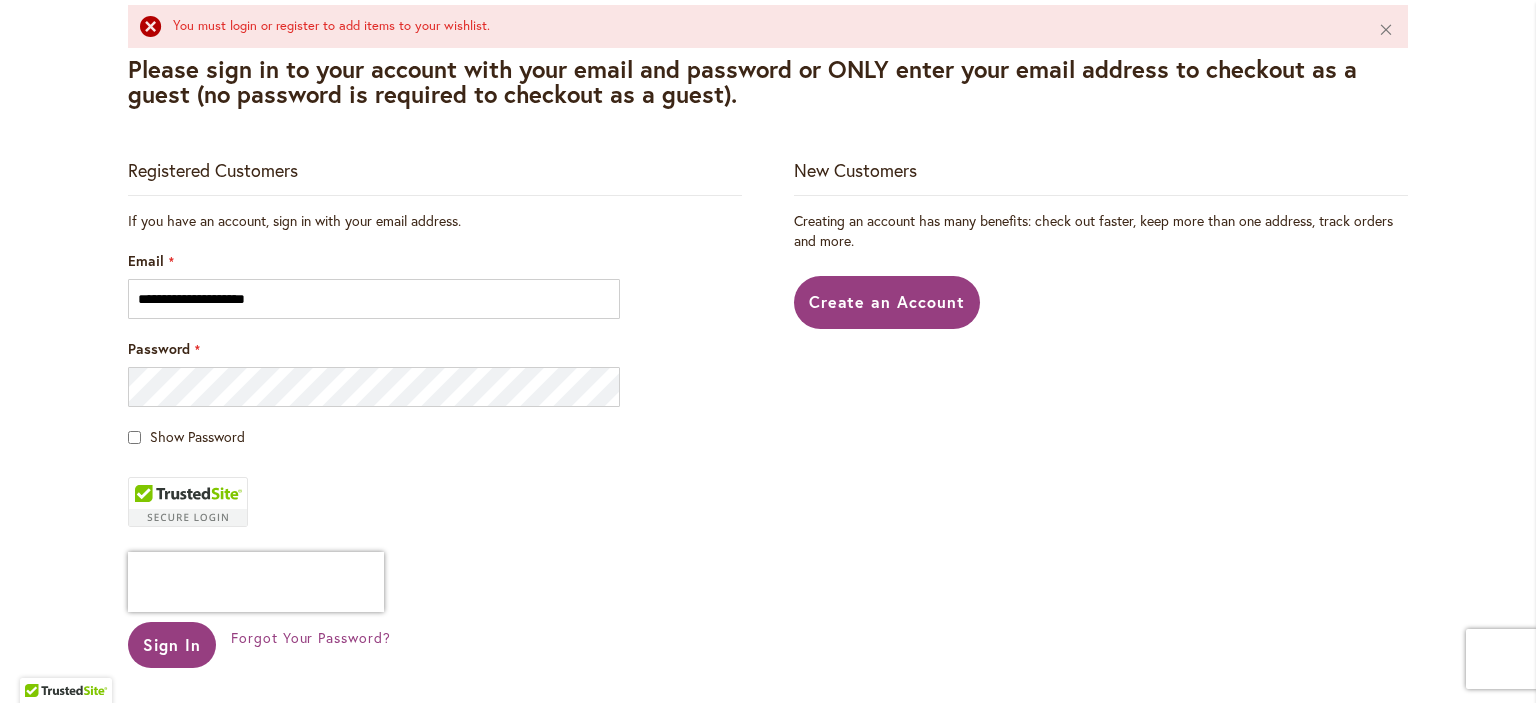 click on "**********" at bounding box center (435, 465) 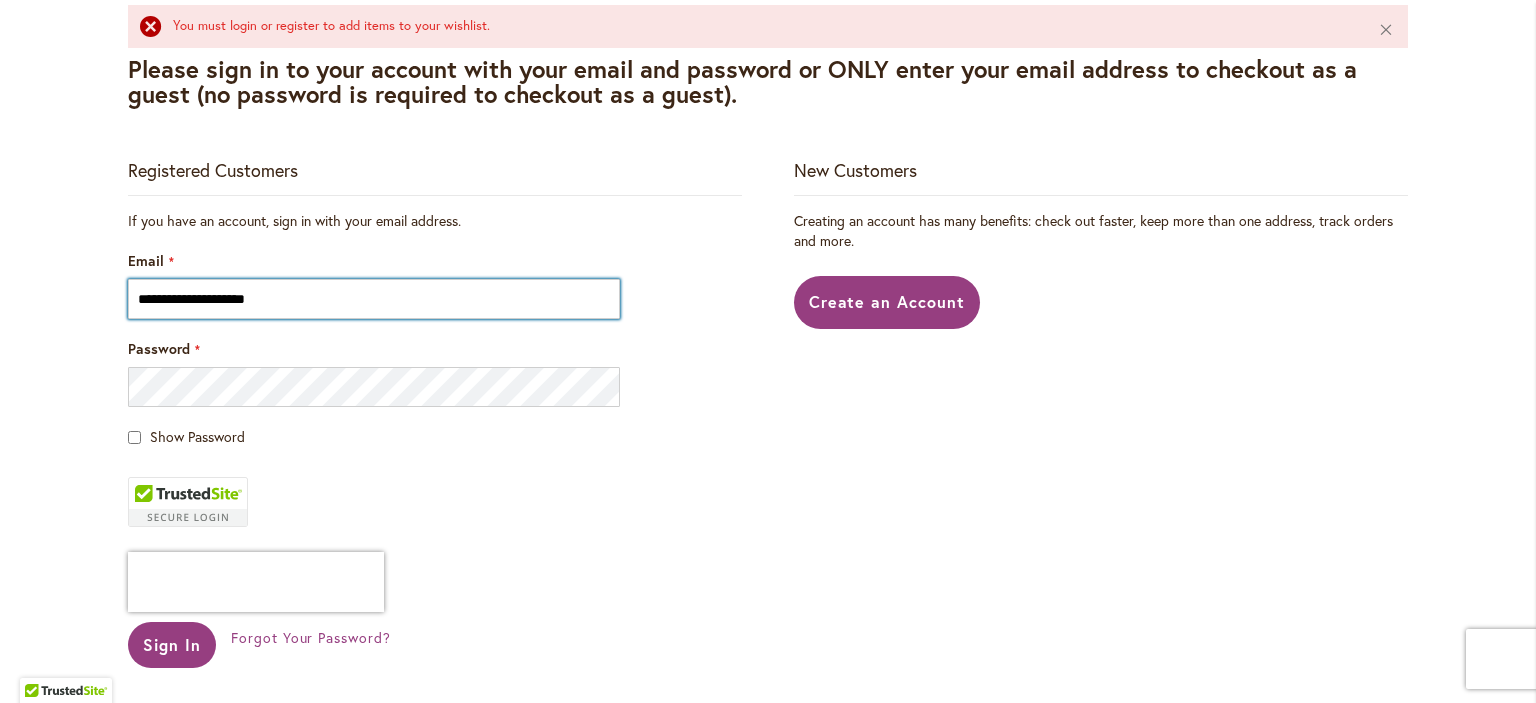 click on "**********" at bounding box center (374, 299) 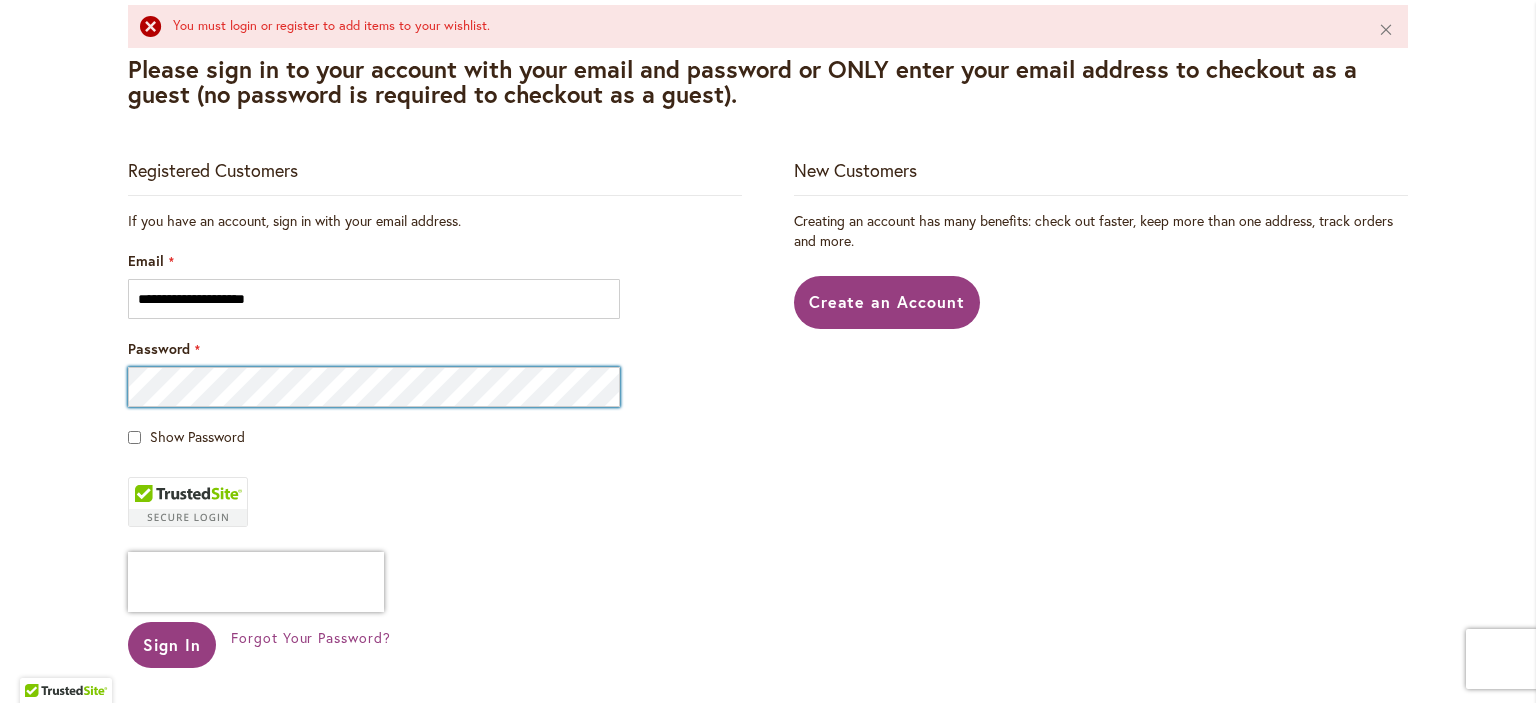 click on "Sign In" at bounding box center [172, 645] 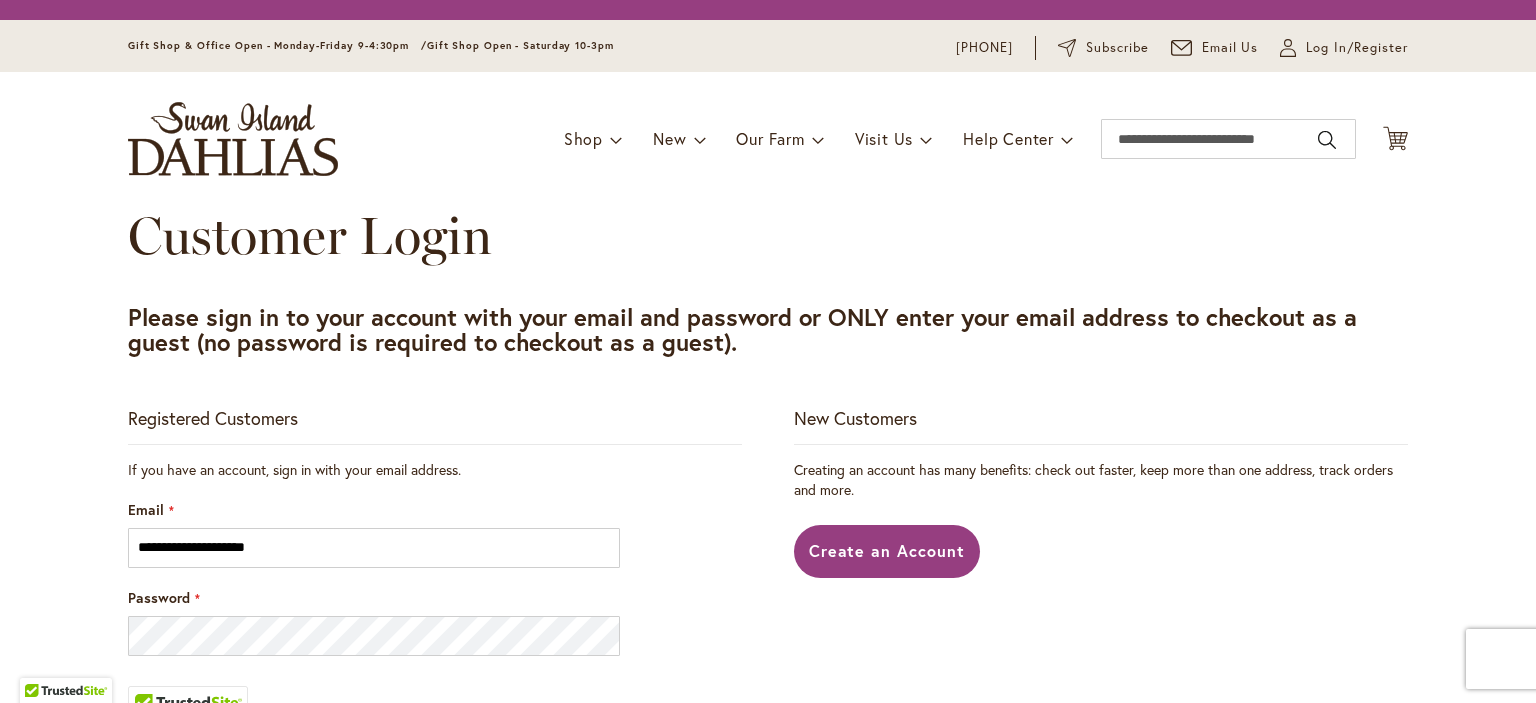 scroll, scrollTop: 0, scrollLeft: 0, axis: both 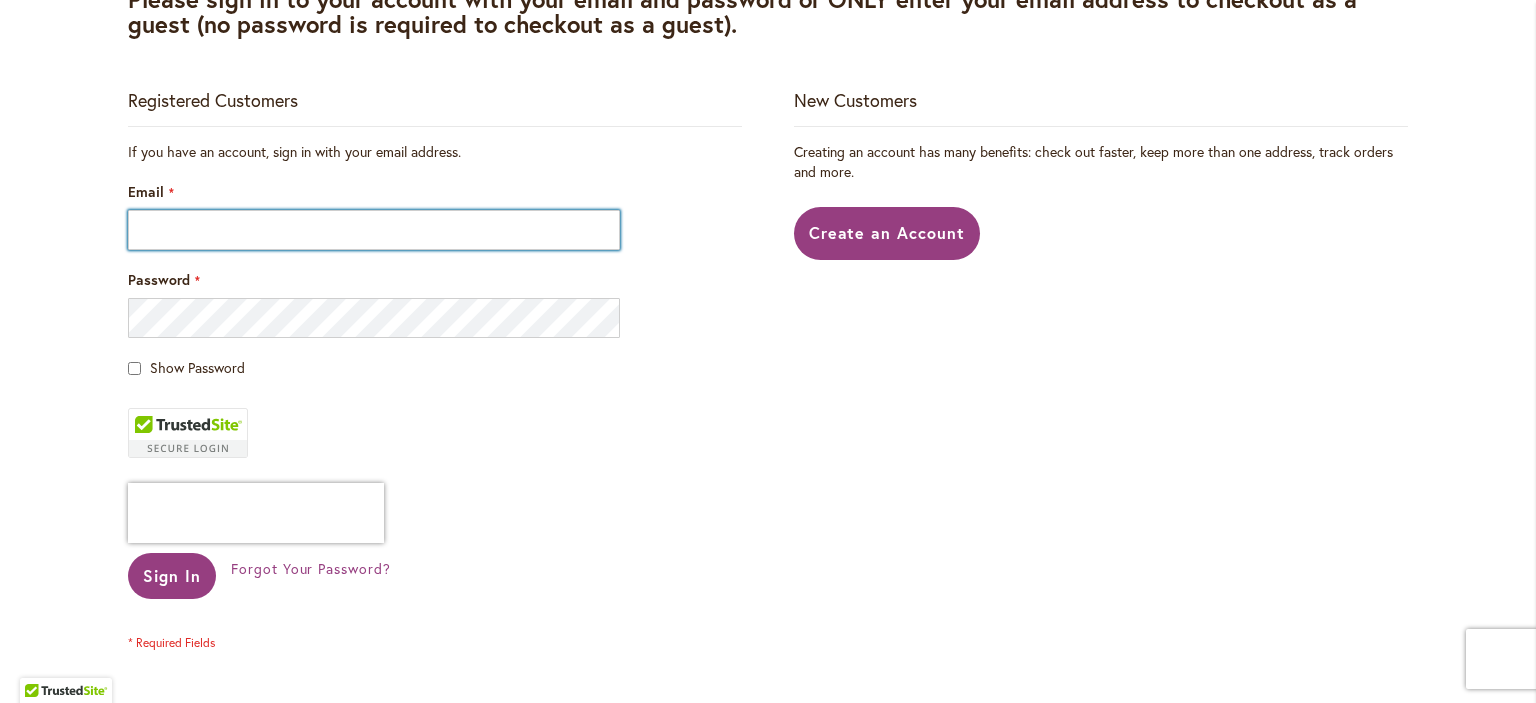 click on "Email" at bounding box center [374, 230] 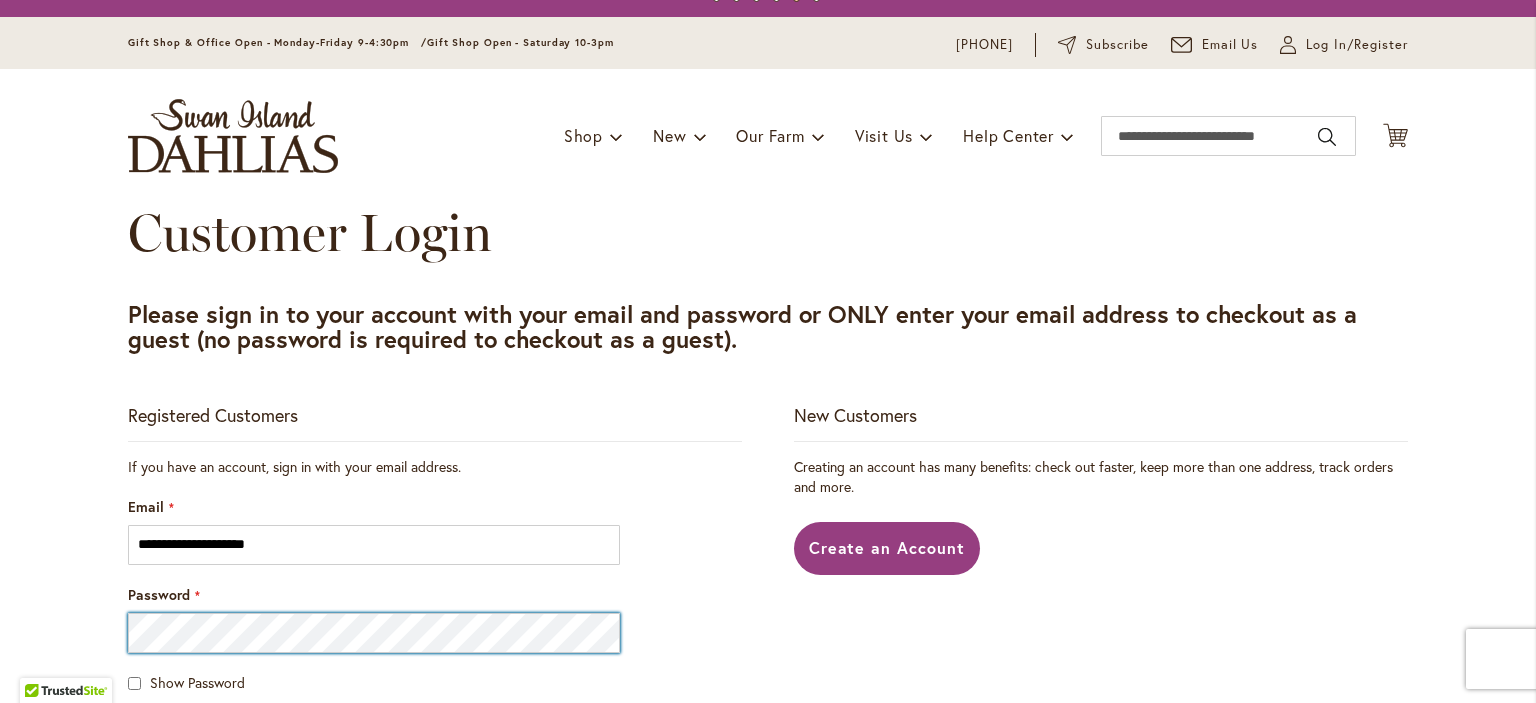 scroll, scrollTop: 0, scrollLeft: 0, axis: both 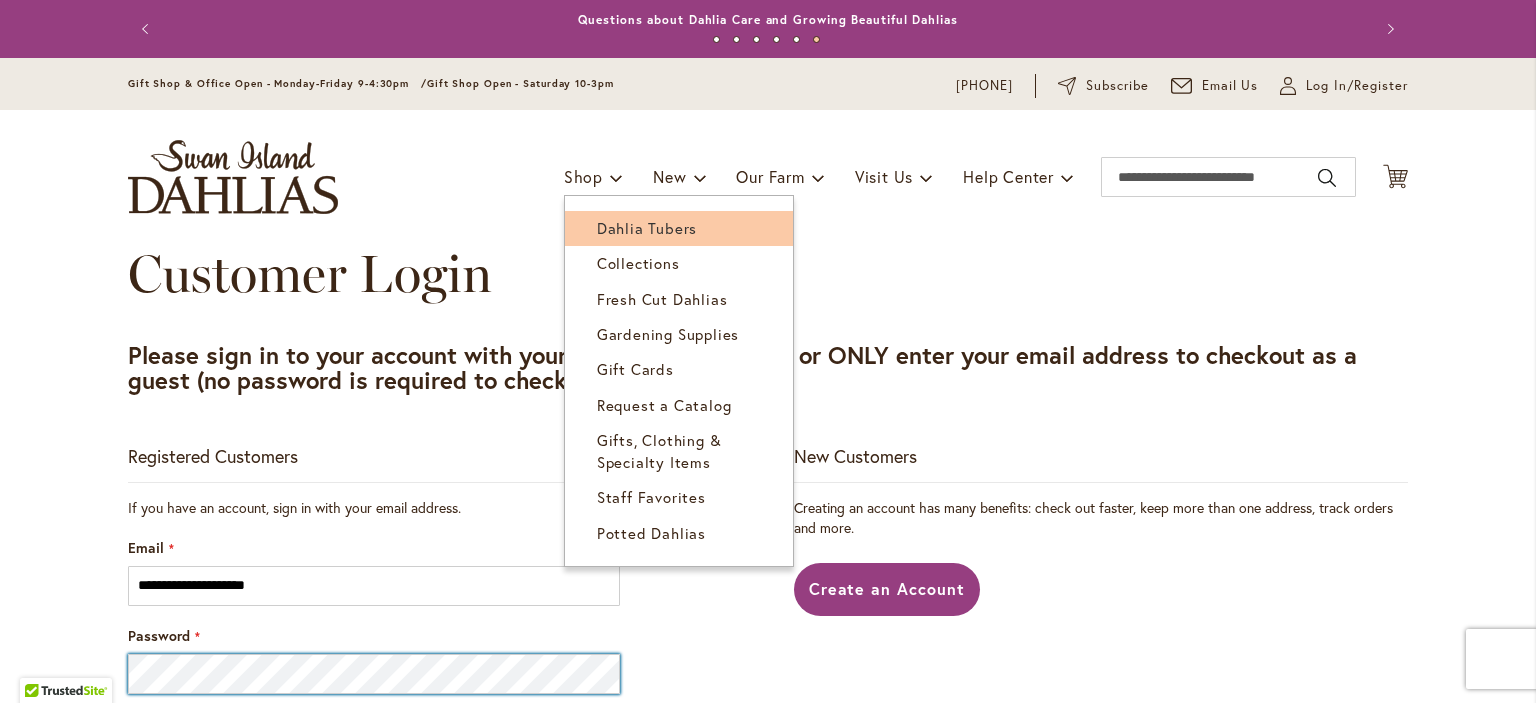 click on "Dahlia Tubers" at bounding box center (647, 228) 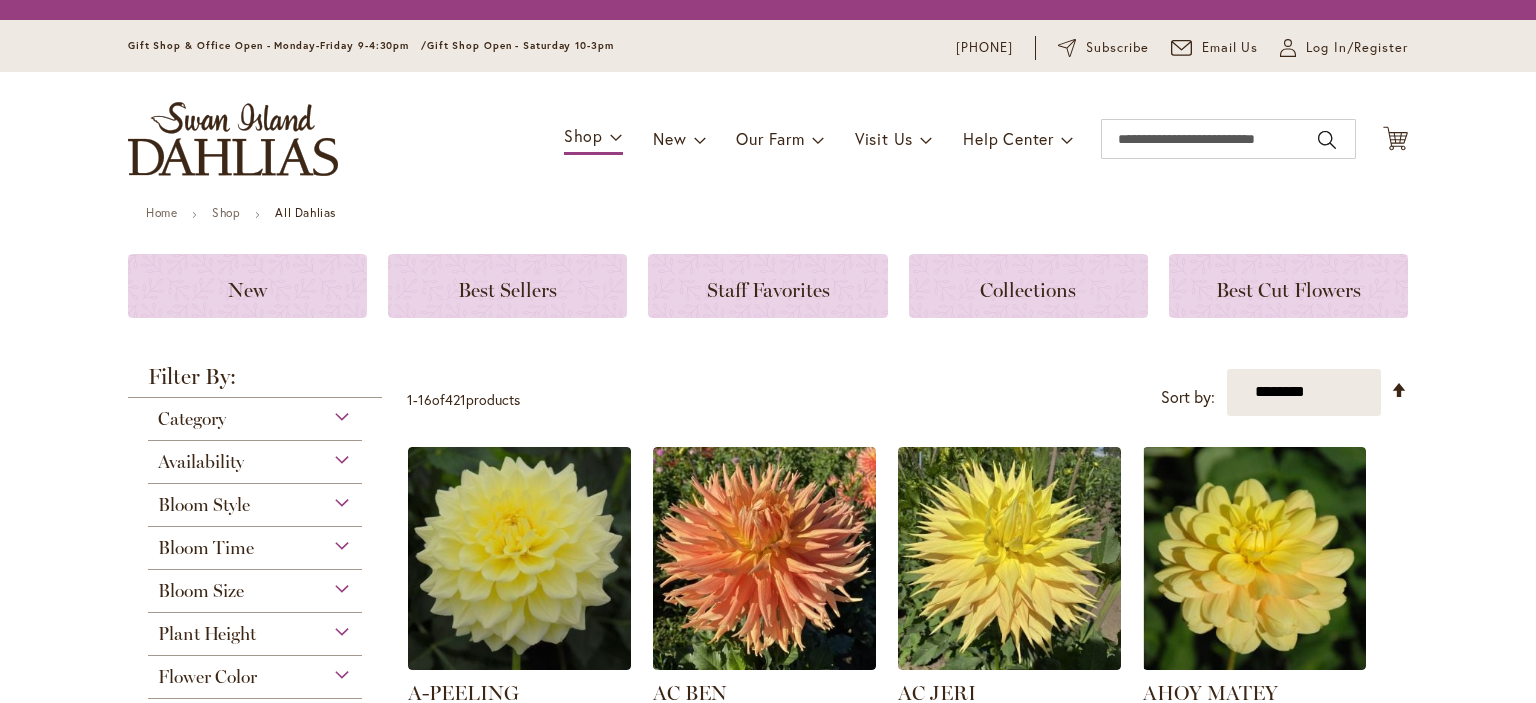 scroll, scrollTop: 0, scrollLeft: 0, axis: both 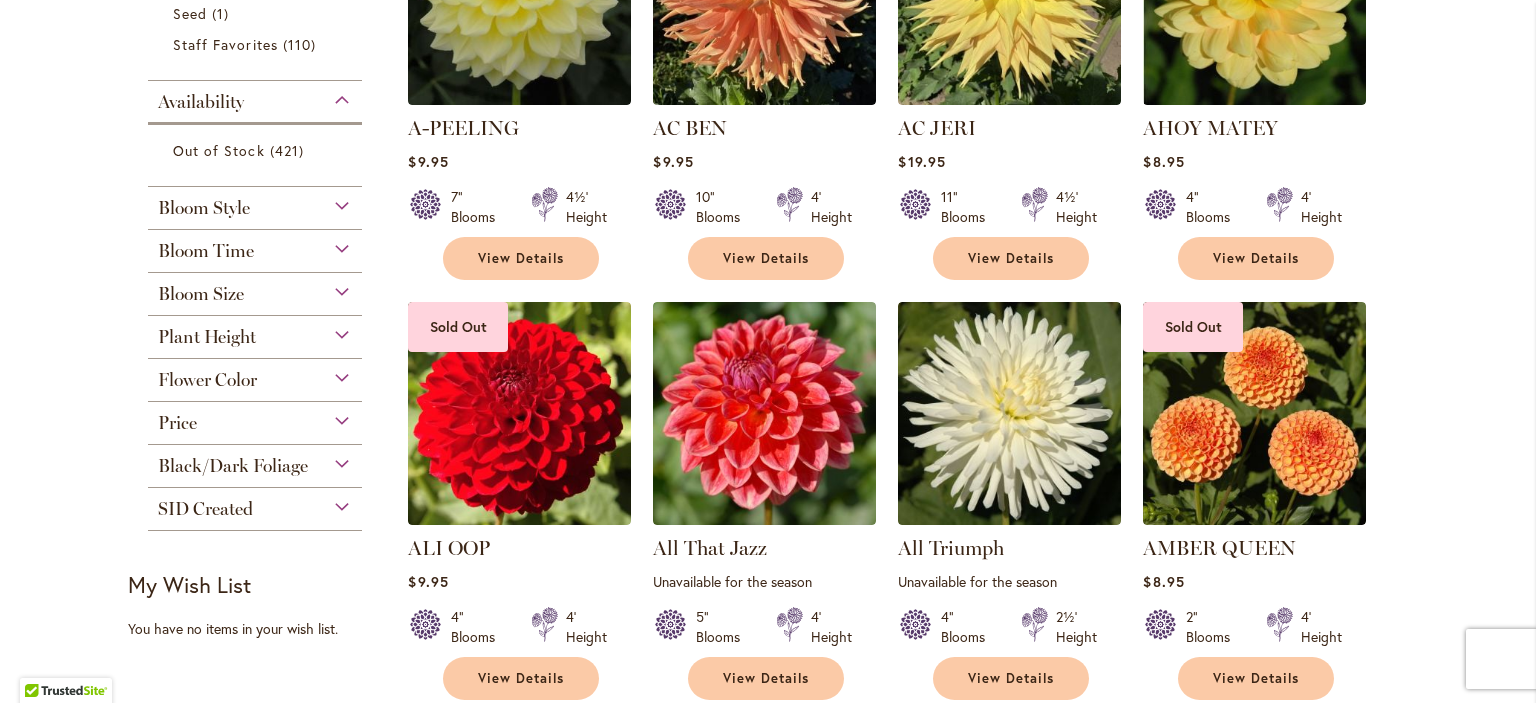 click on "Bloom Style" at bounding box center (255, 203) 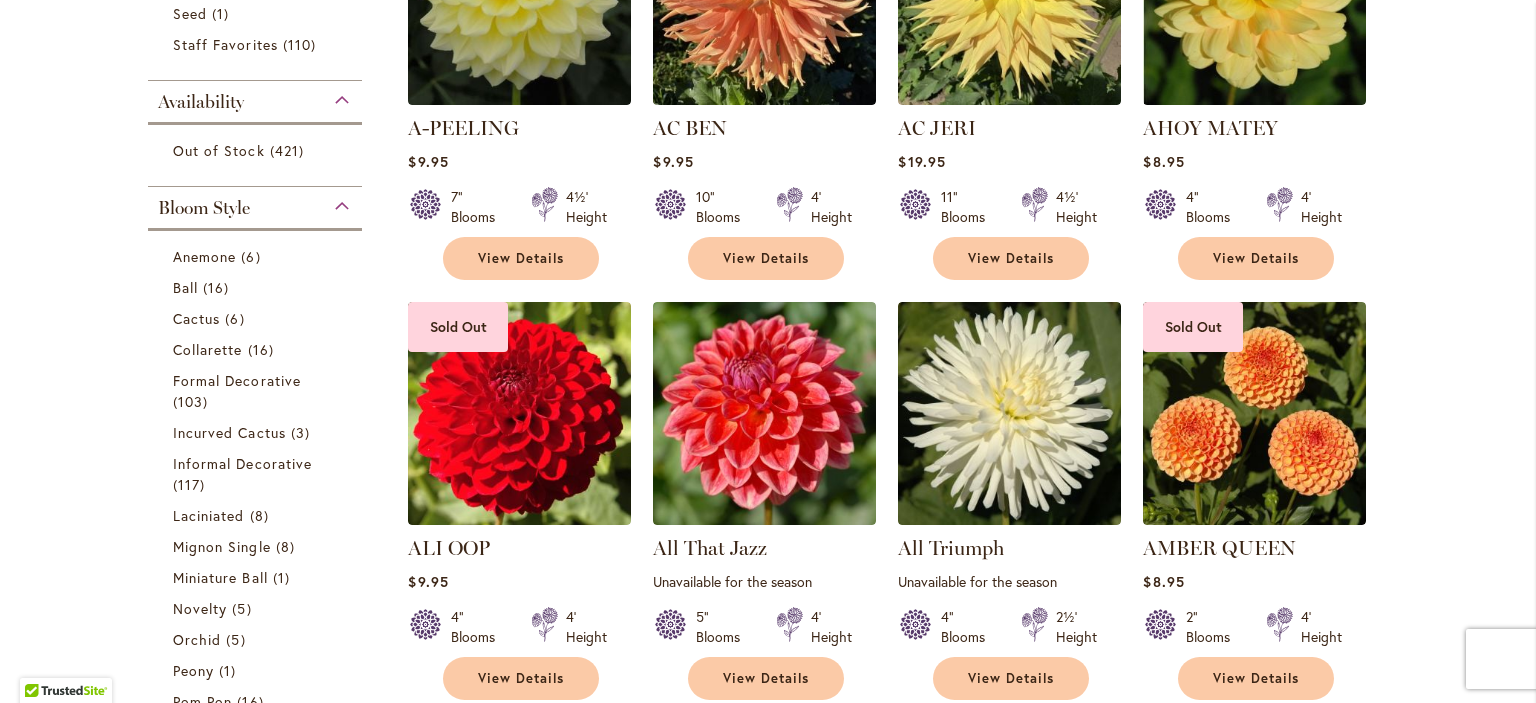 scroll, scrollTop: 803, scrollLeft: 0, axis: vertical 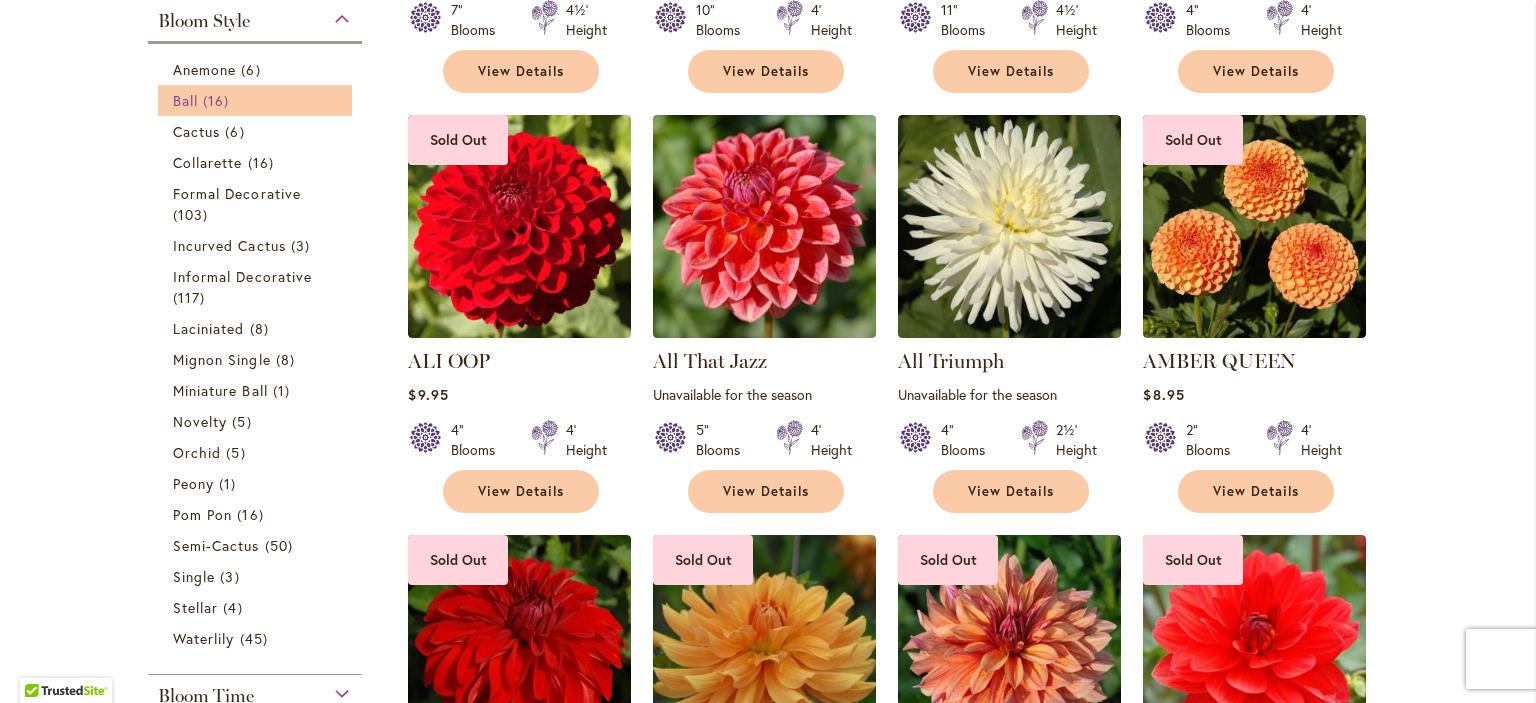 click on "16
items" at bounding box center [218, 100] 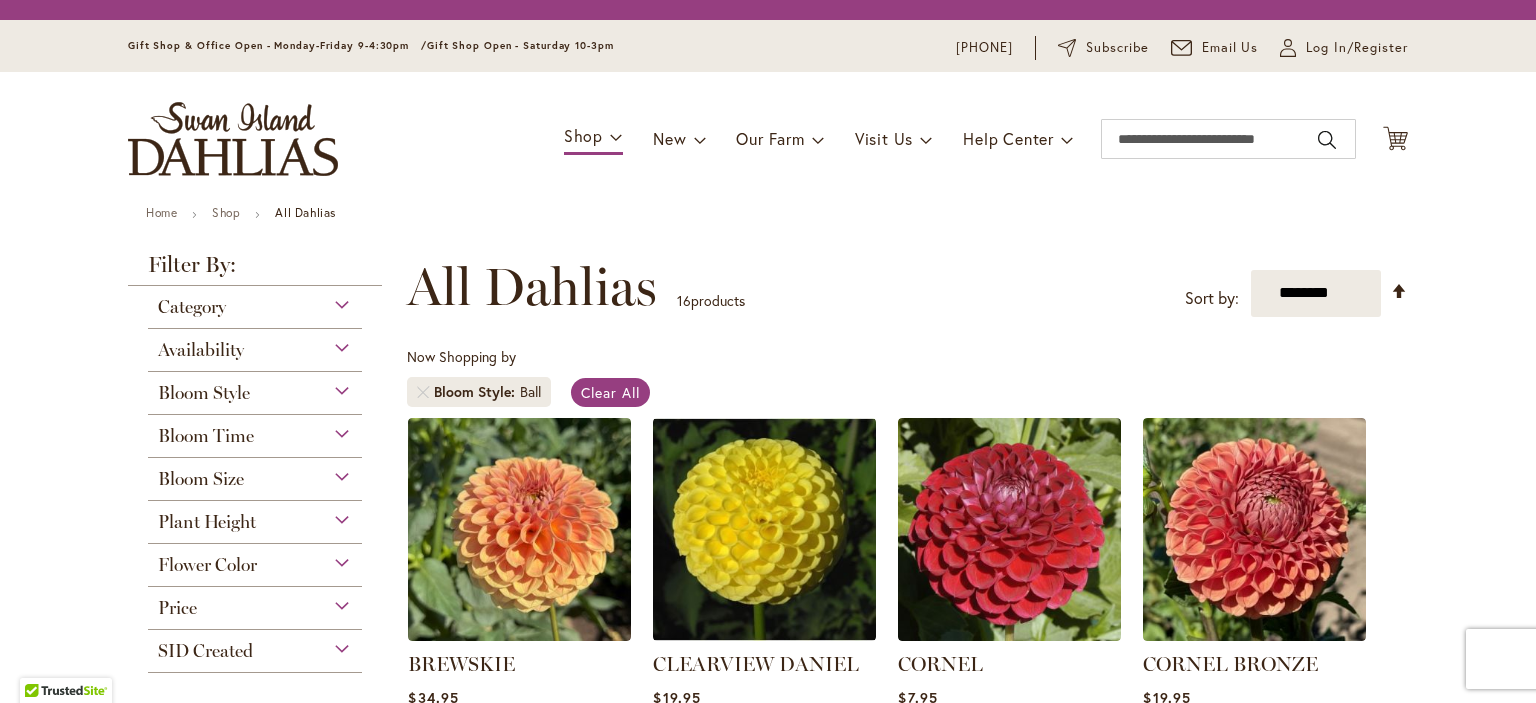 scroll, scrollTop: 0, scrollLeft: 0, axis: both 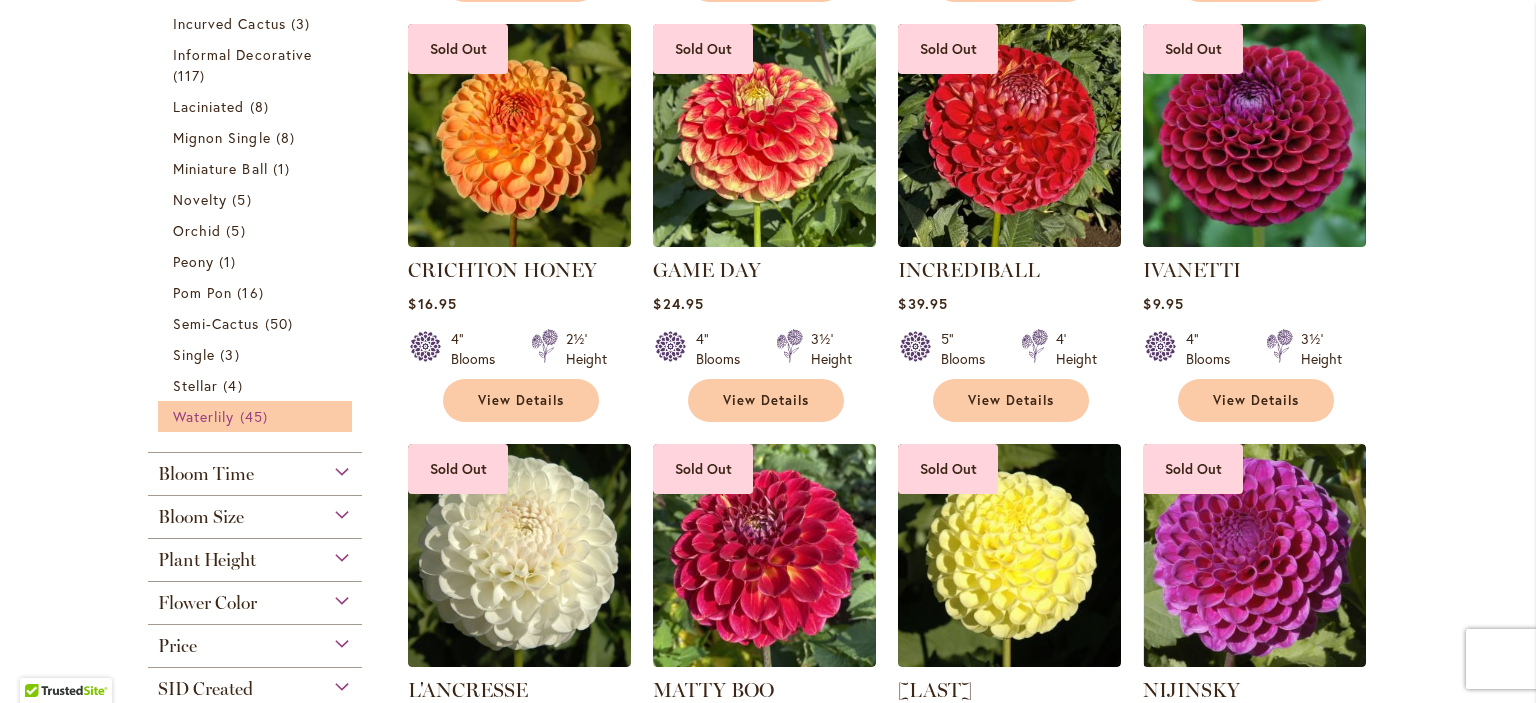 click on "45
items" at bounding box center [256, 416] 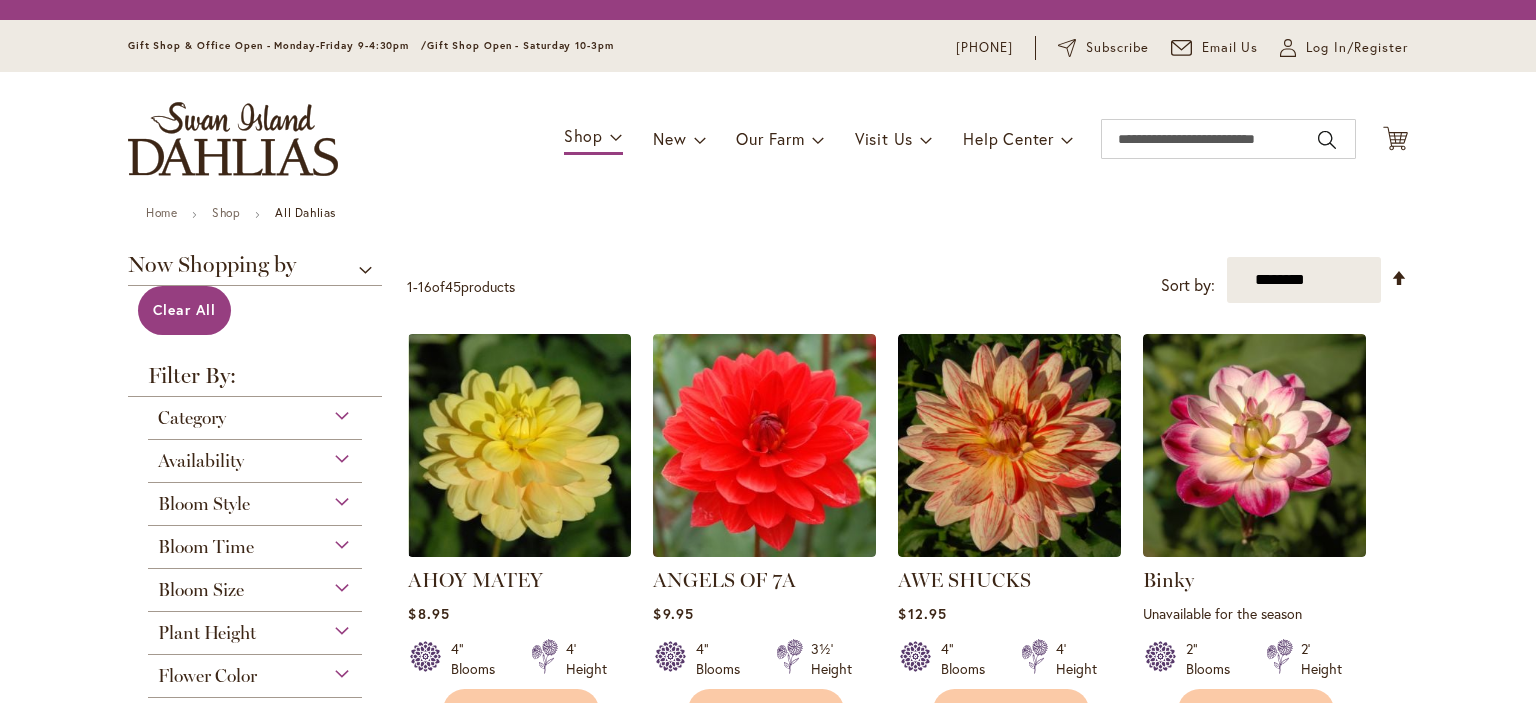 scroll, scrollTop: 0, scrollLeft: 0, axis: both 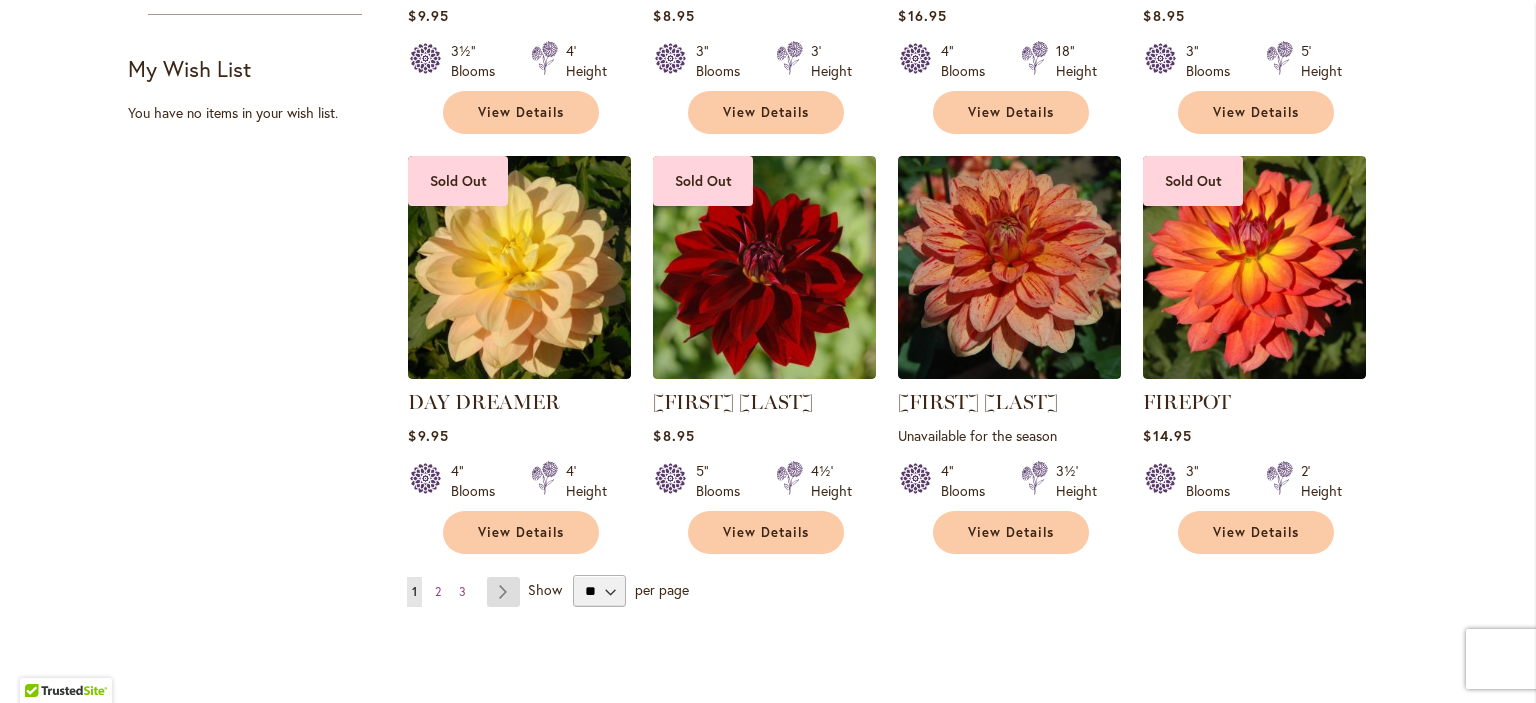 click on "Page
Next" at bounding box center (503, 592) 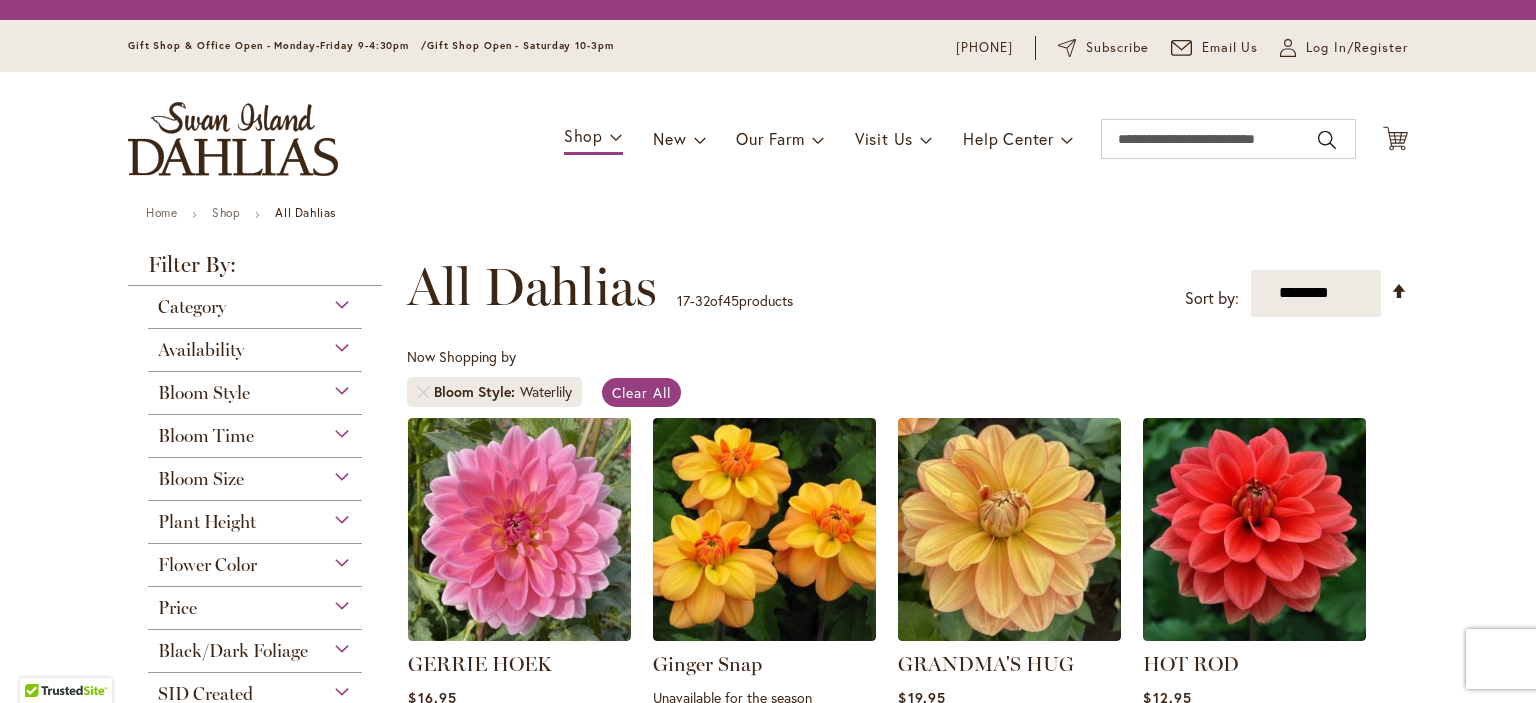 scroll, scrollTop: 0, scrollLeft: 0, axis: both 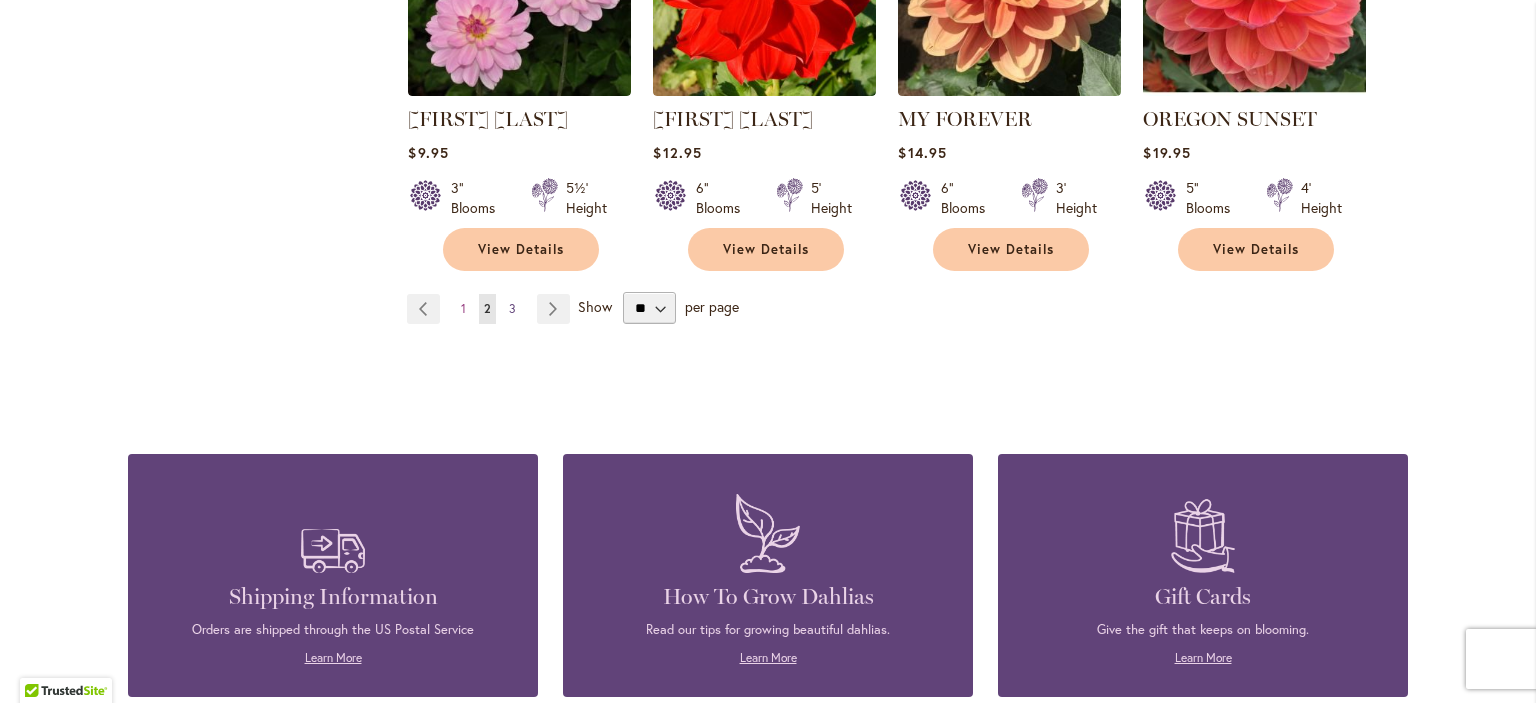 click on "Page
3" at bounding box center [512, 309] 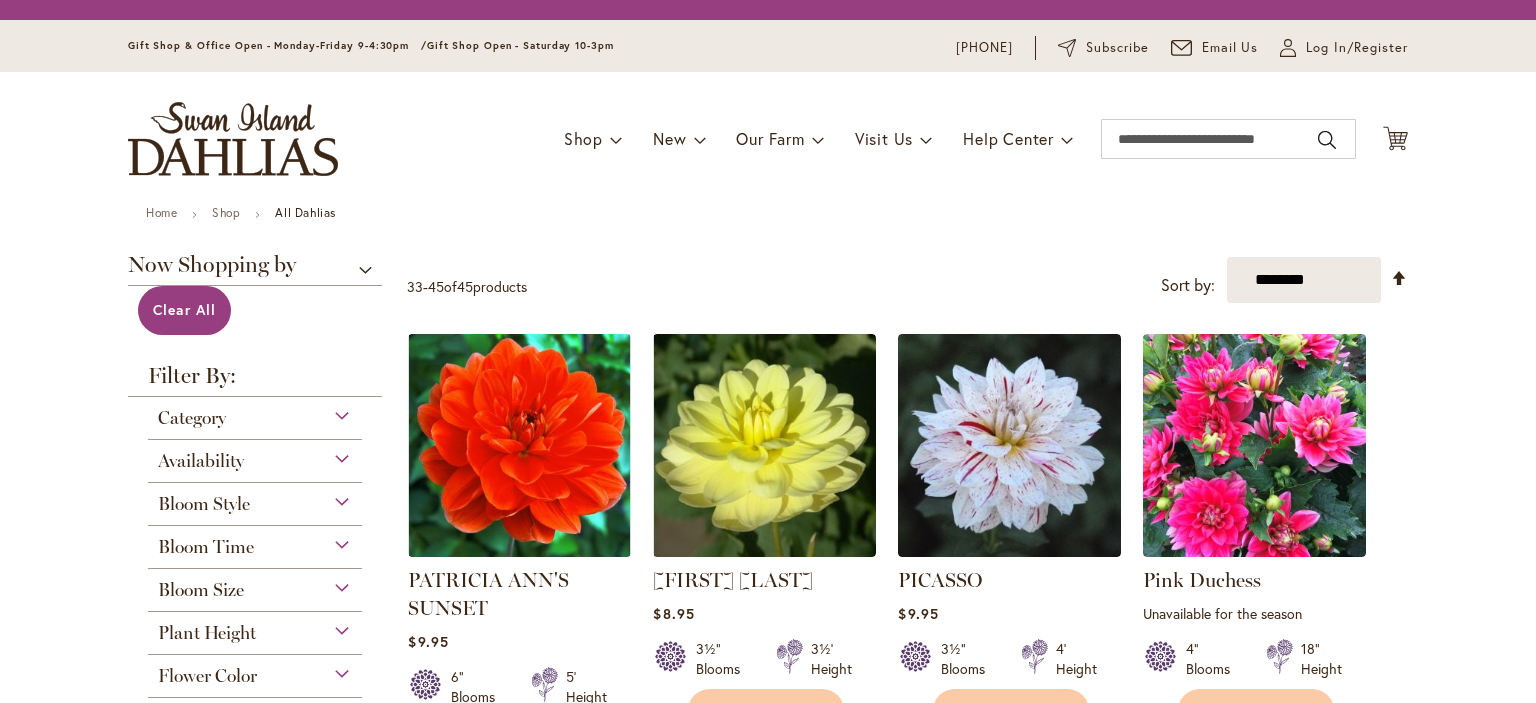 scroll, scrollTop: 0, scrollLeft: 0, axis: both 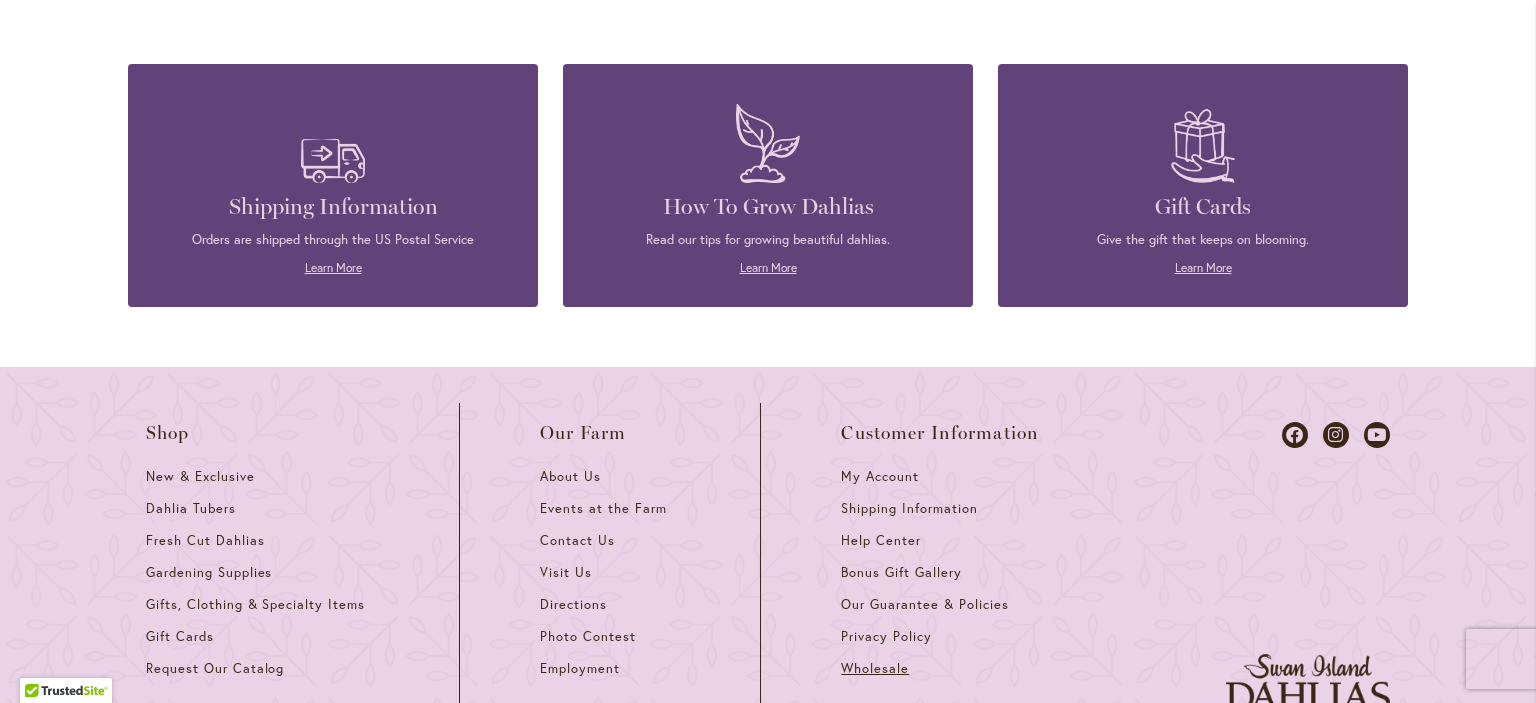 click on "Wholesale" at bounding box center [875, 668] 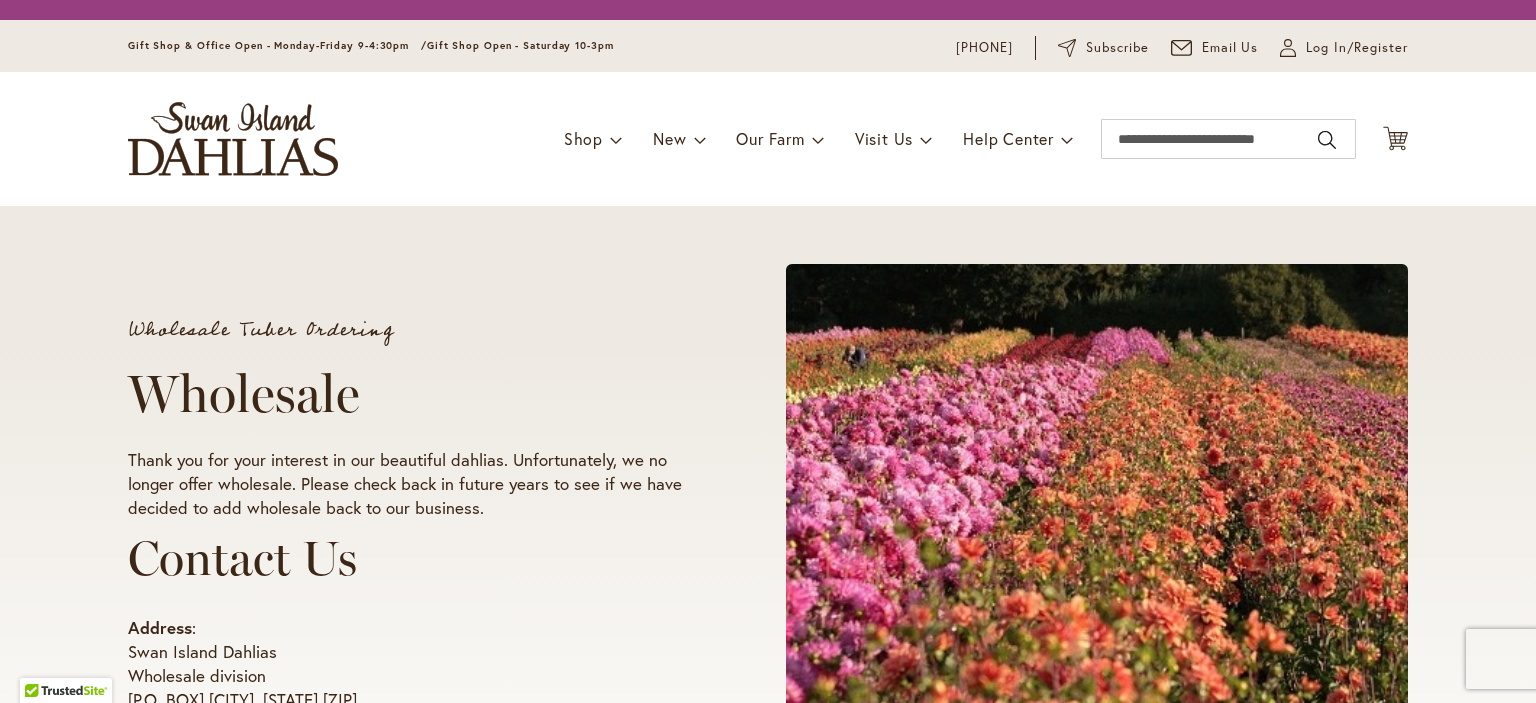scroll, scrollTop: 0, scrollLeft: 0, axis: both 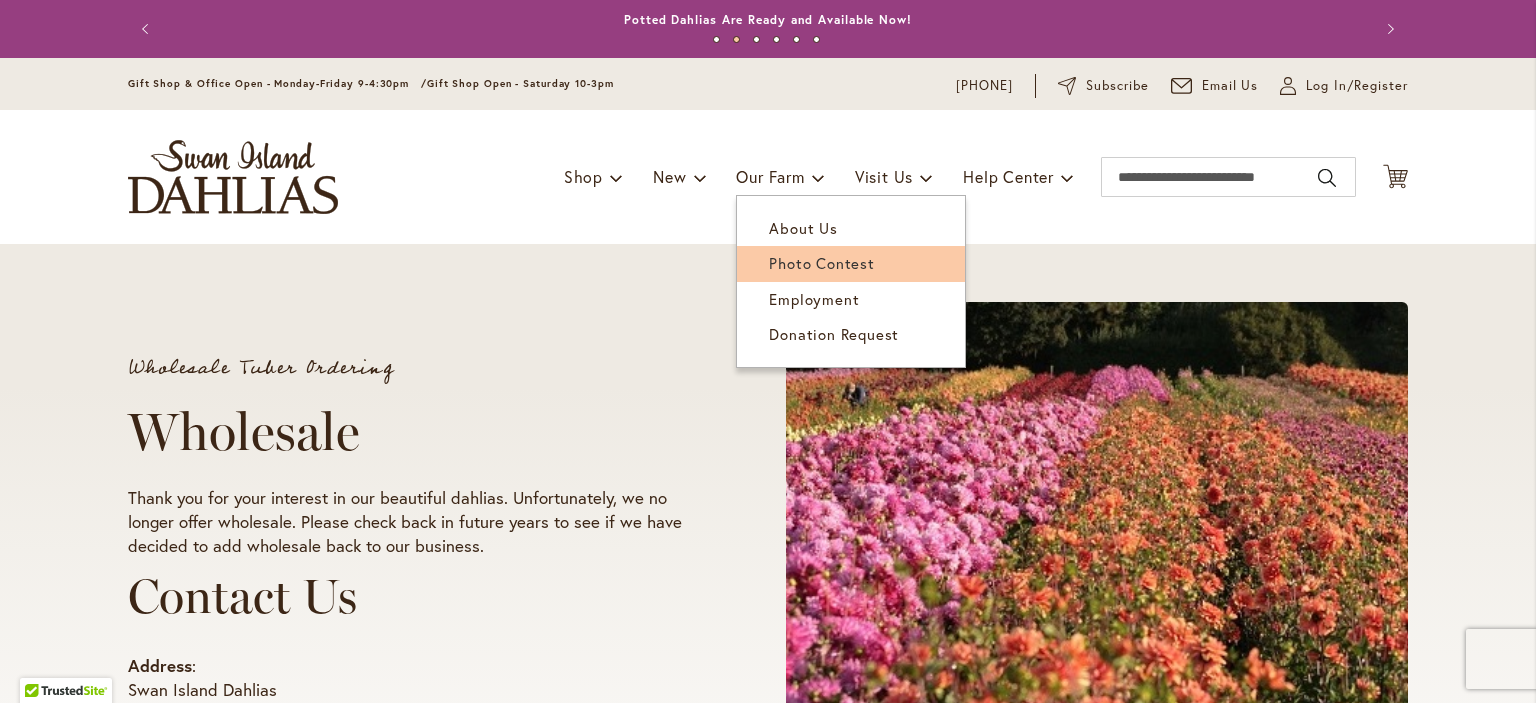 click on "Photo Contest" at bounding box center [821, 263] 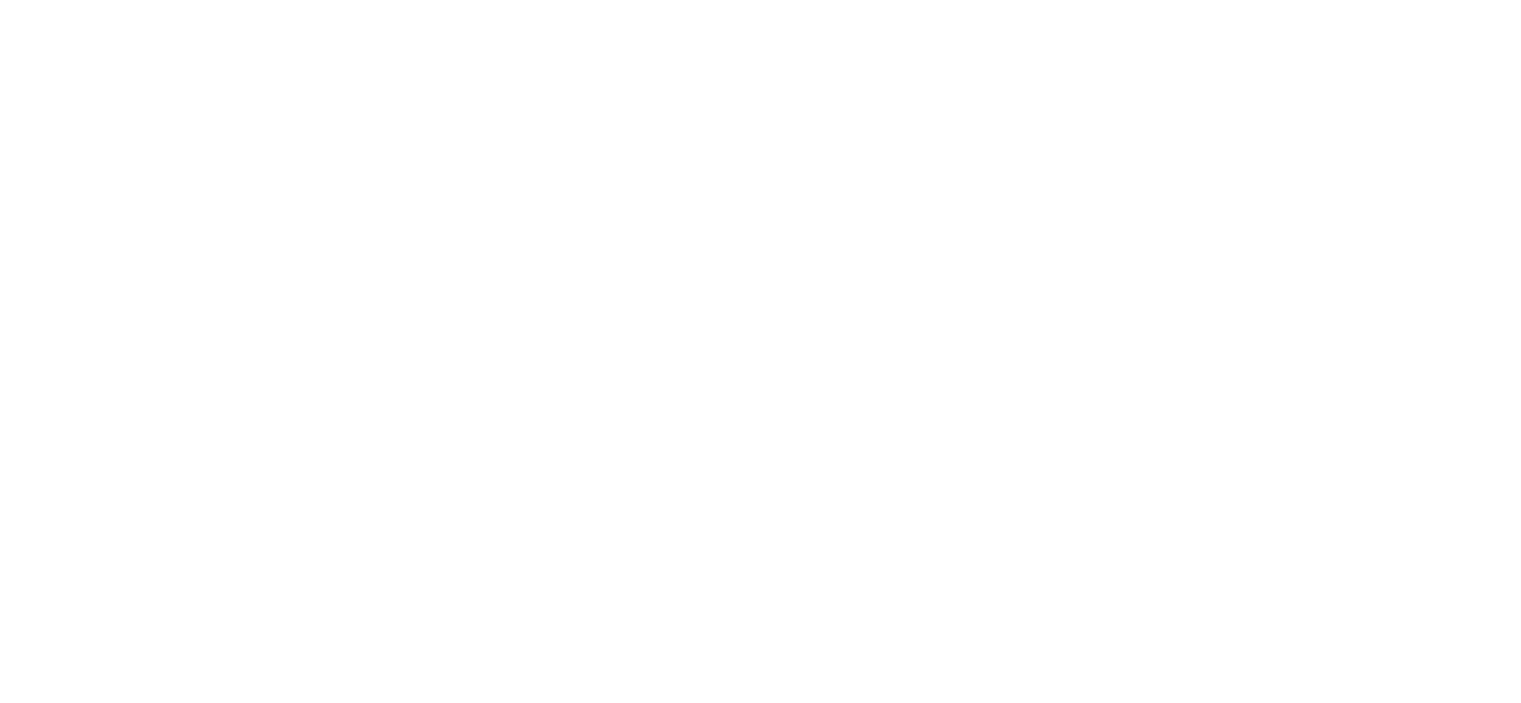 scroll, scrollTop: 0, scrollLeft: 0, axis: both 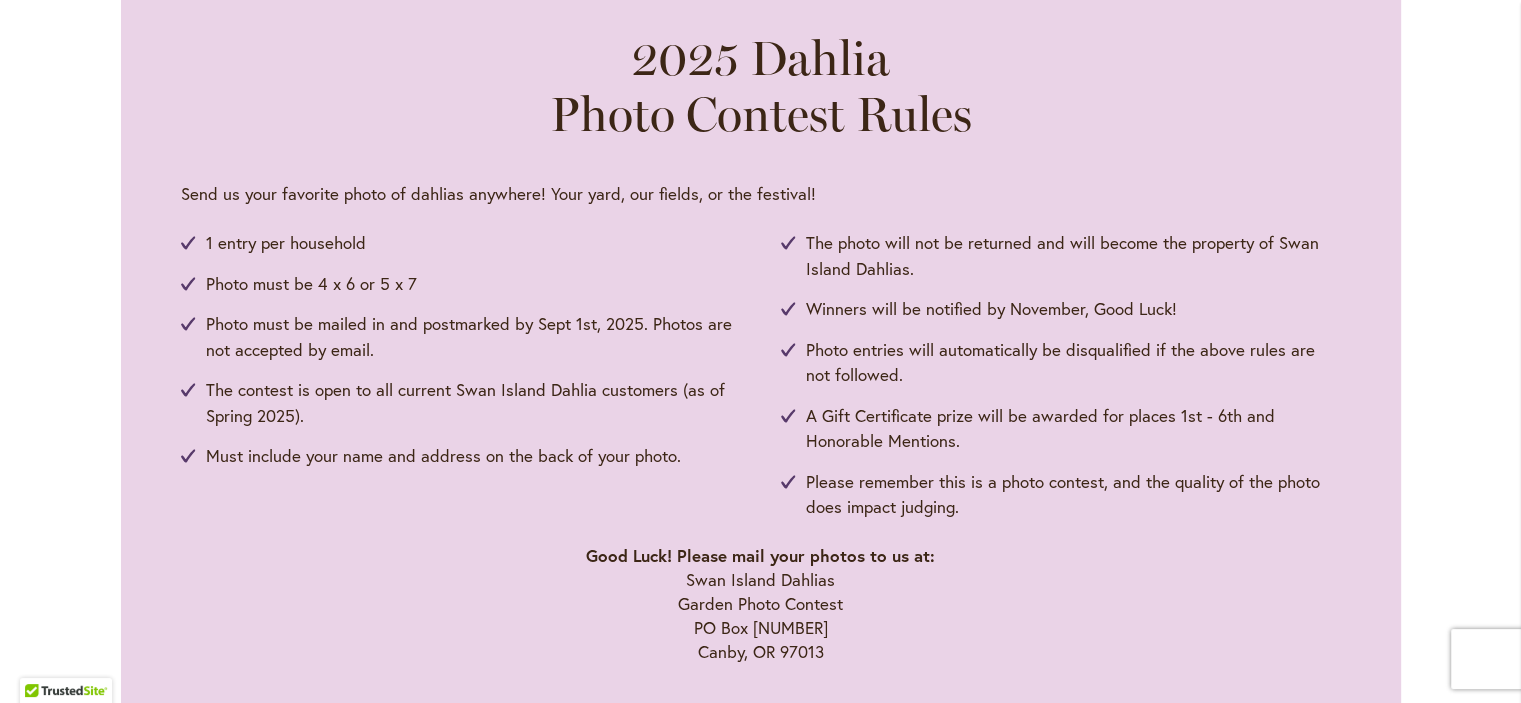 drag, startPoint x: 1528, startPoint y: 32, endPoint x: 1529, endPoint y: 115, distance: 83.00603 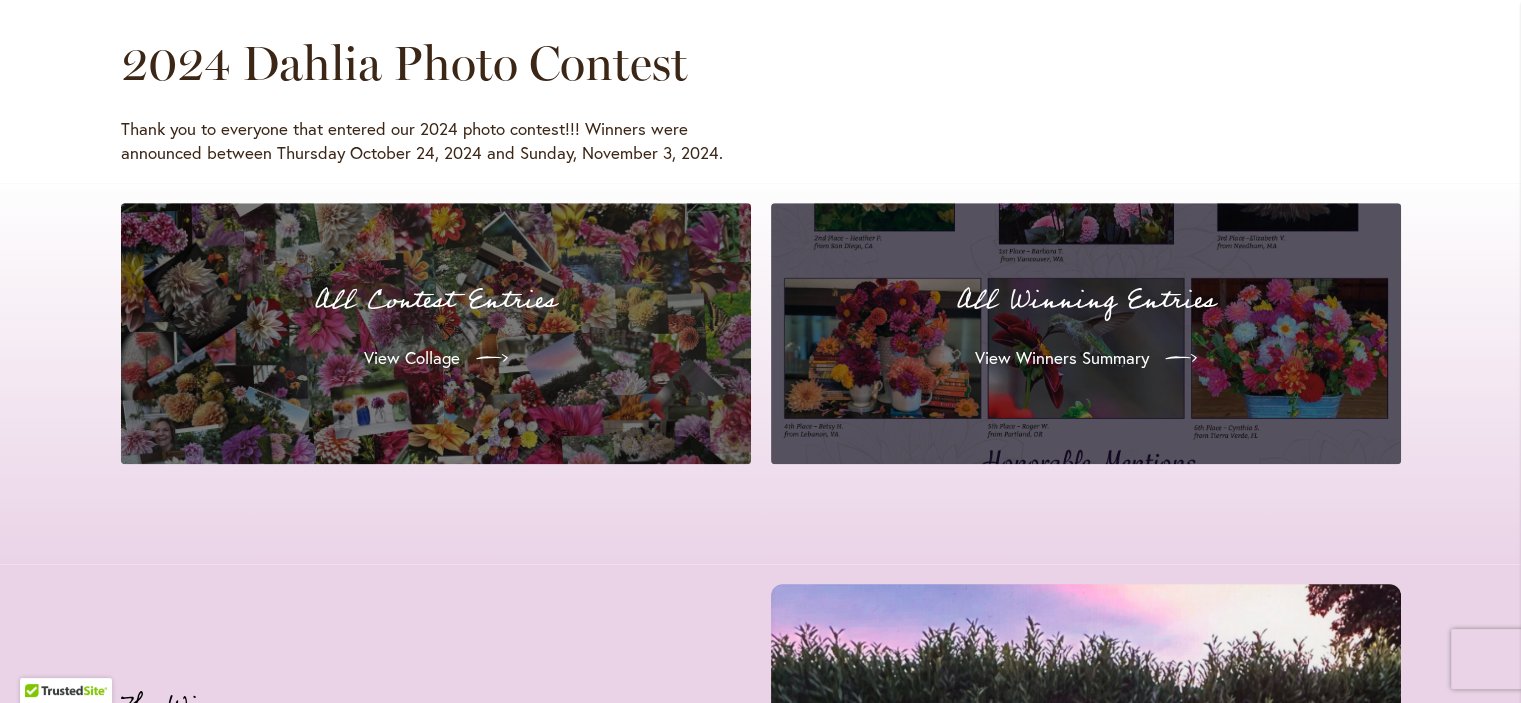 scroll, scrollTop: 1980, scrollLeft: 0, axis: vertical 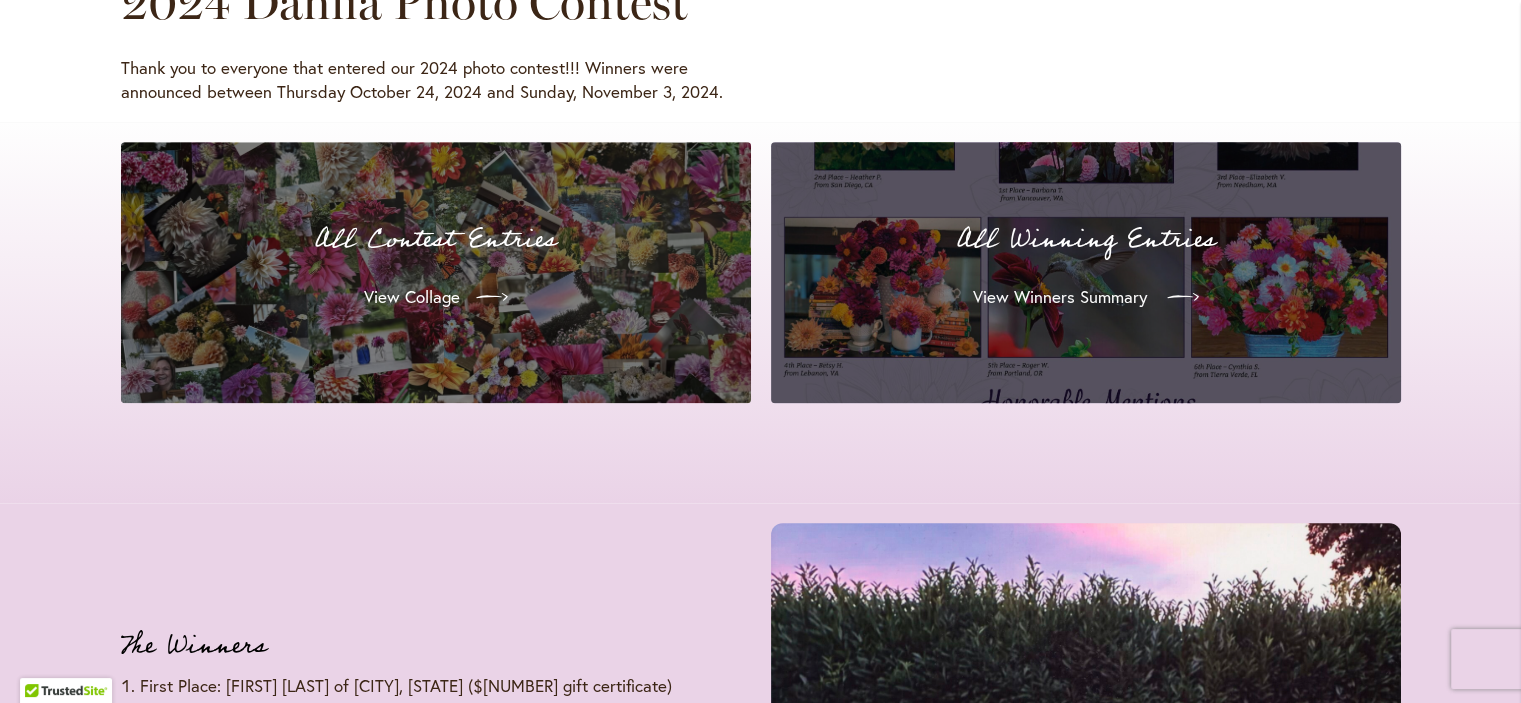 click at bounding box center (1177, 297) 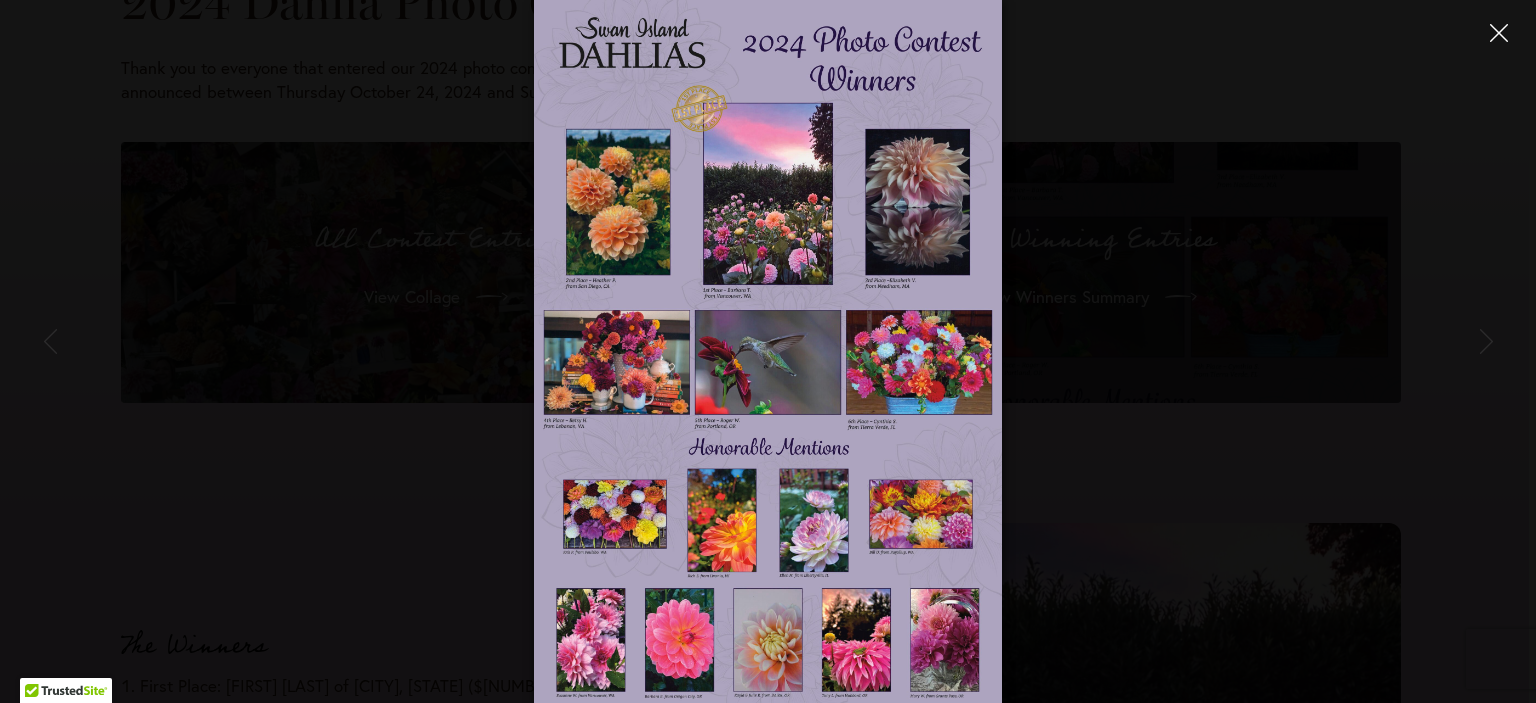click 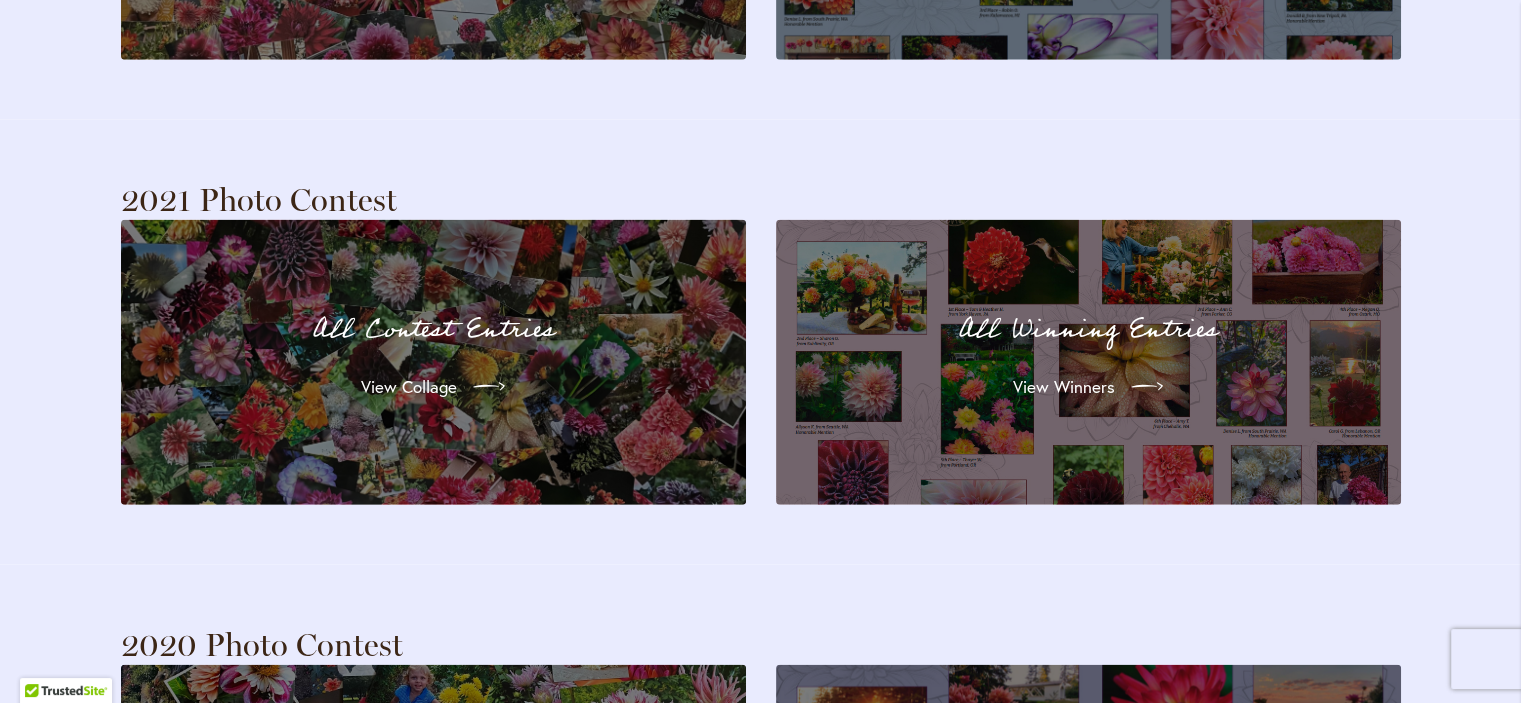 scroll, scrollTop: 4783, scrollLeft: 0, axis: vertical 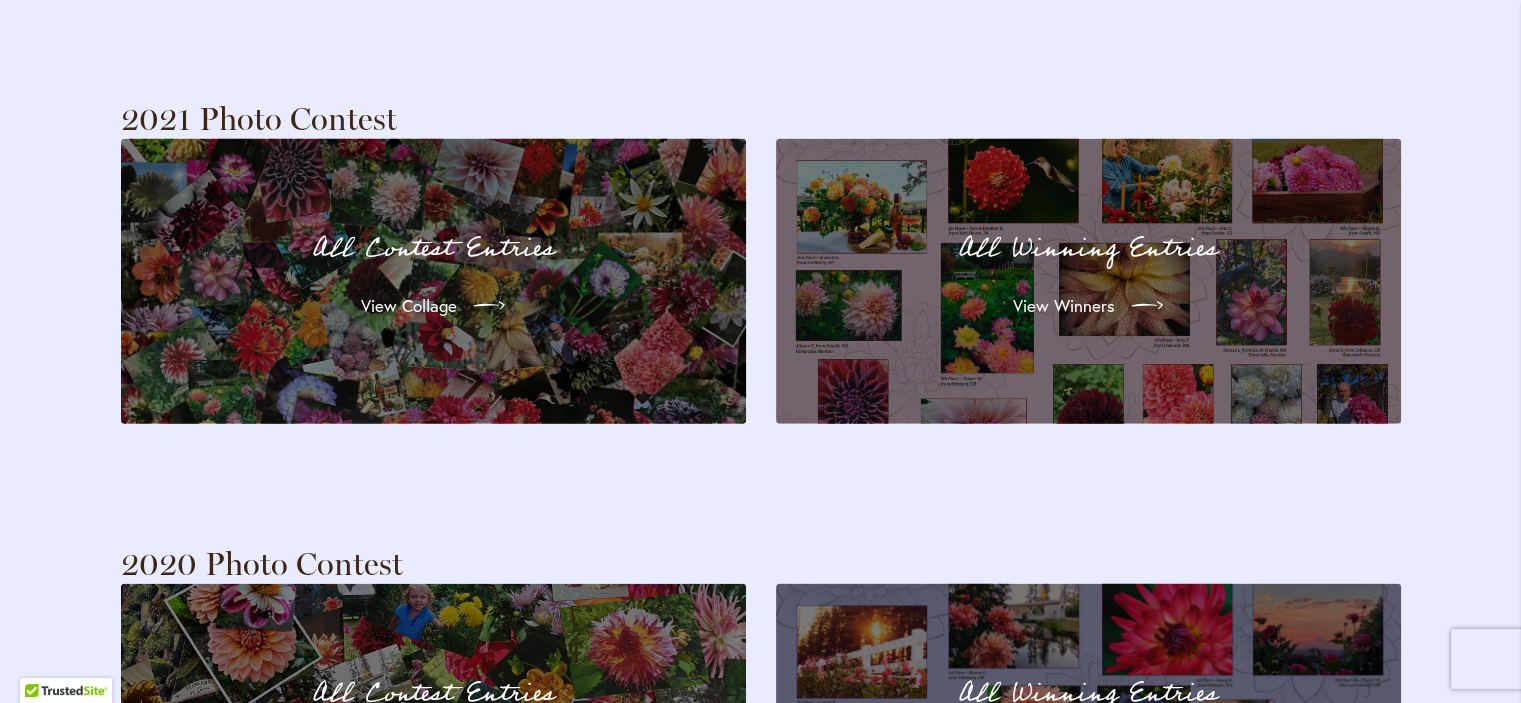 click on "All Winning Entries" at bounding box center [1088, 249] 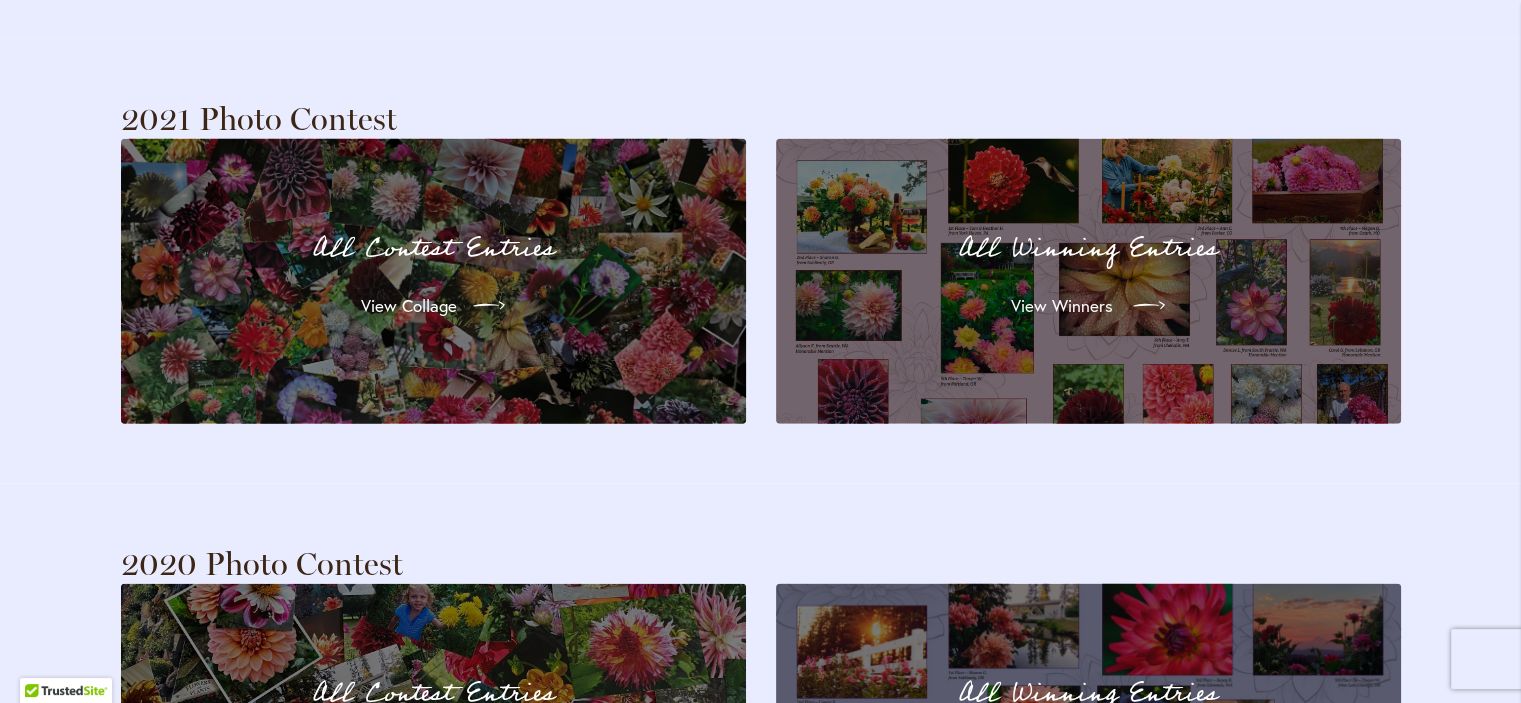 click on "View Winners" at bounding box center (1062, 306) 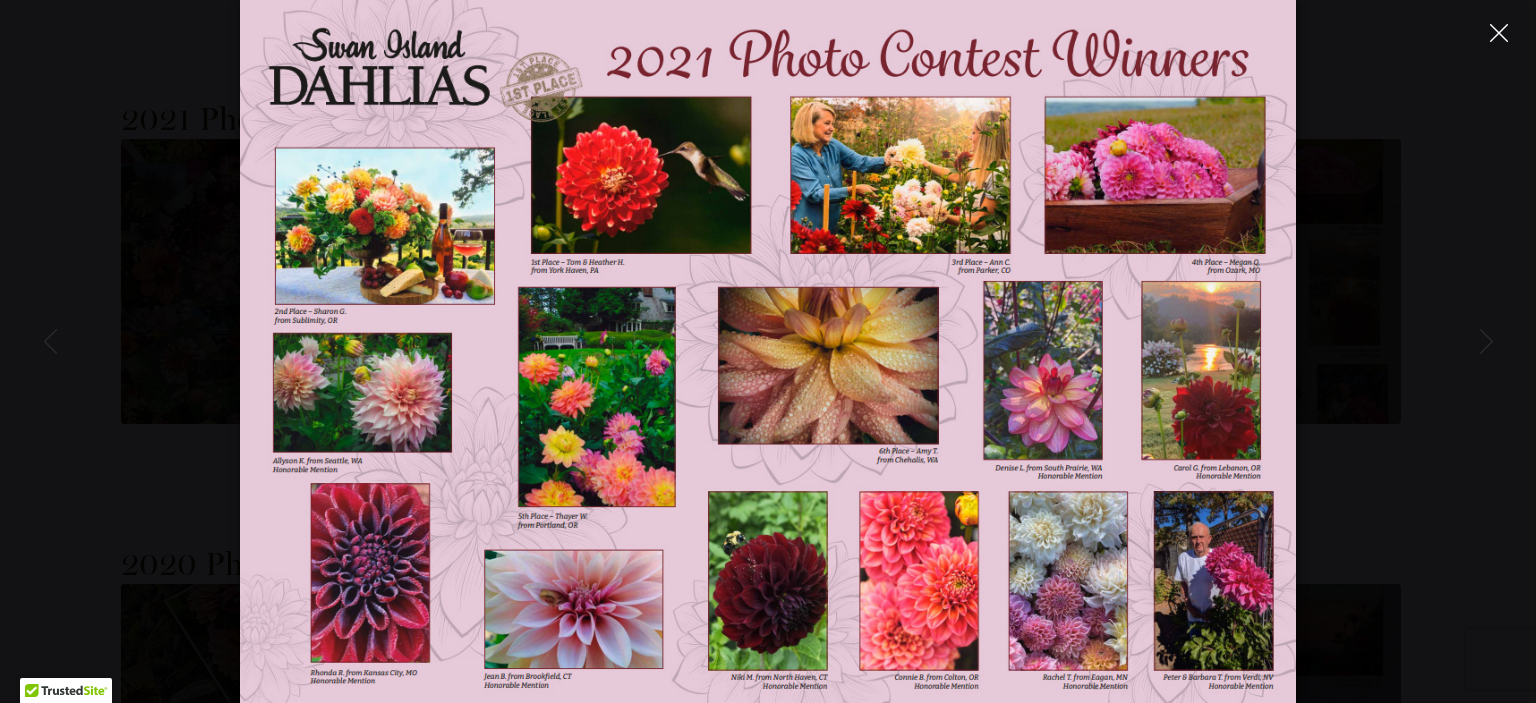 click 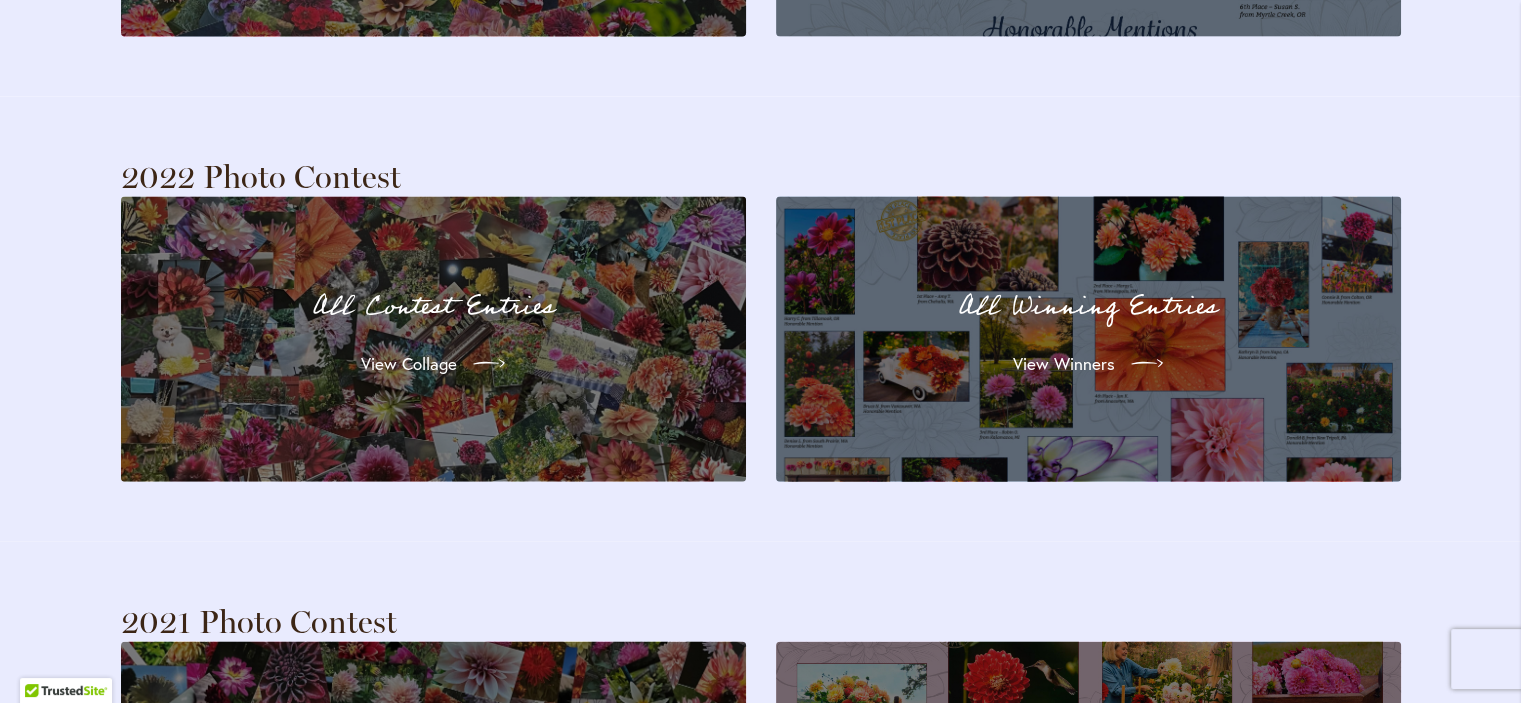 scroll, scrollTop: 4263, scrollLeft: 0, axis: vertical 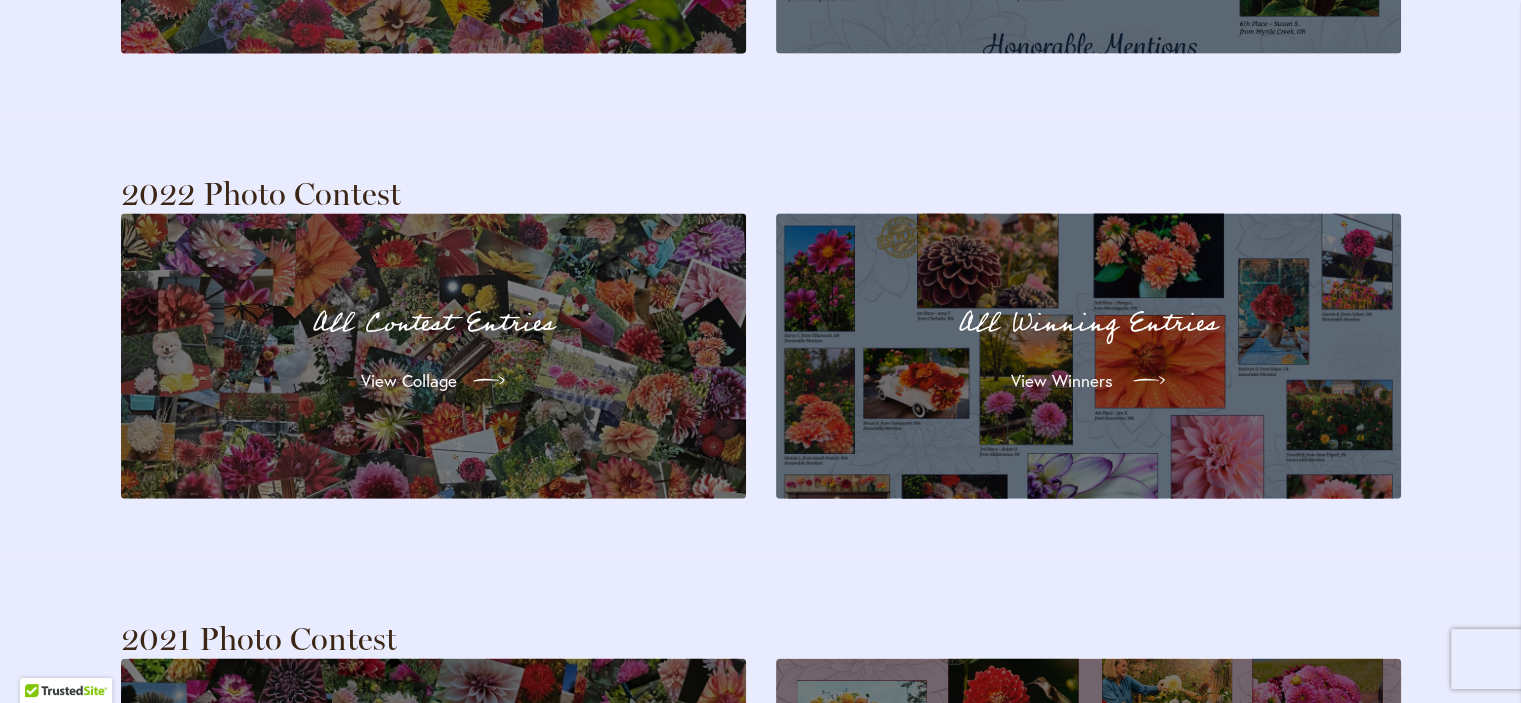 click on "View Winners" at bounding box center [1062, 381] 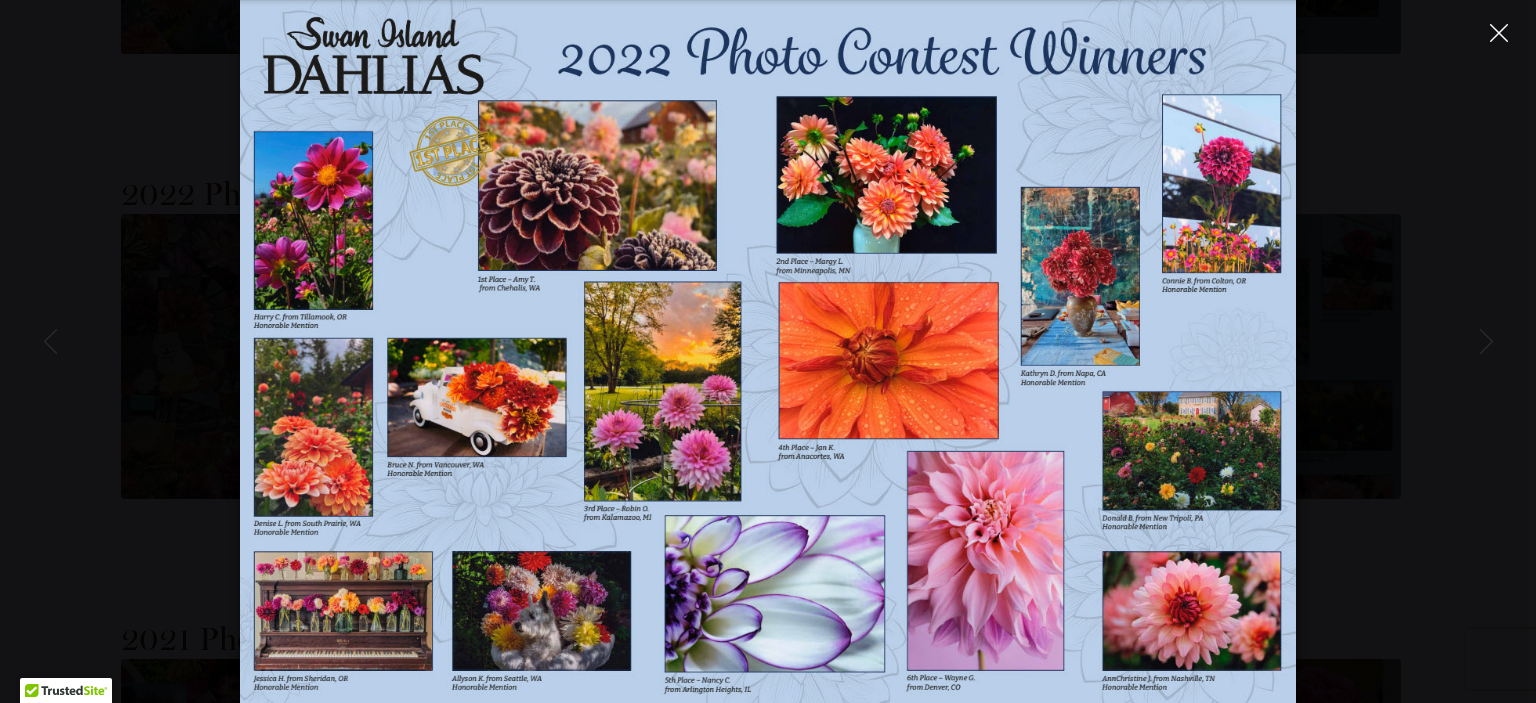 click 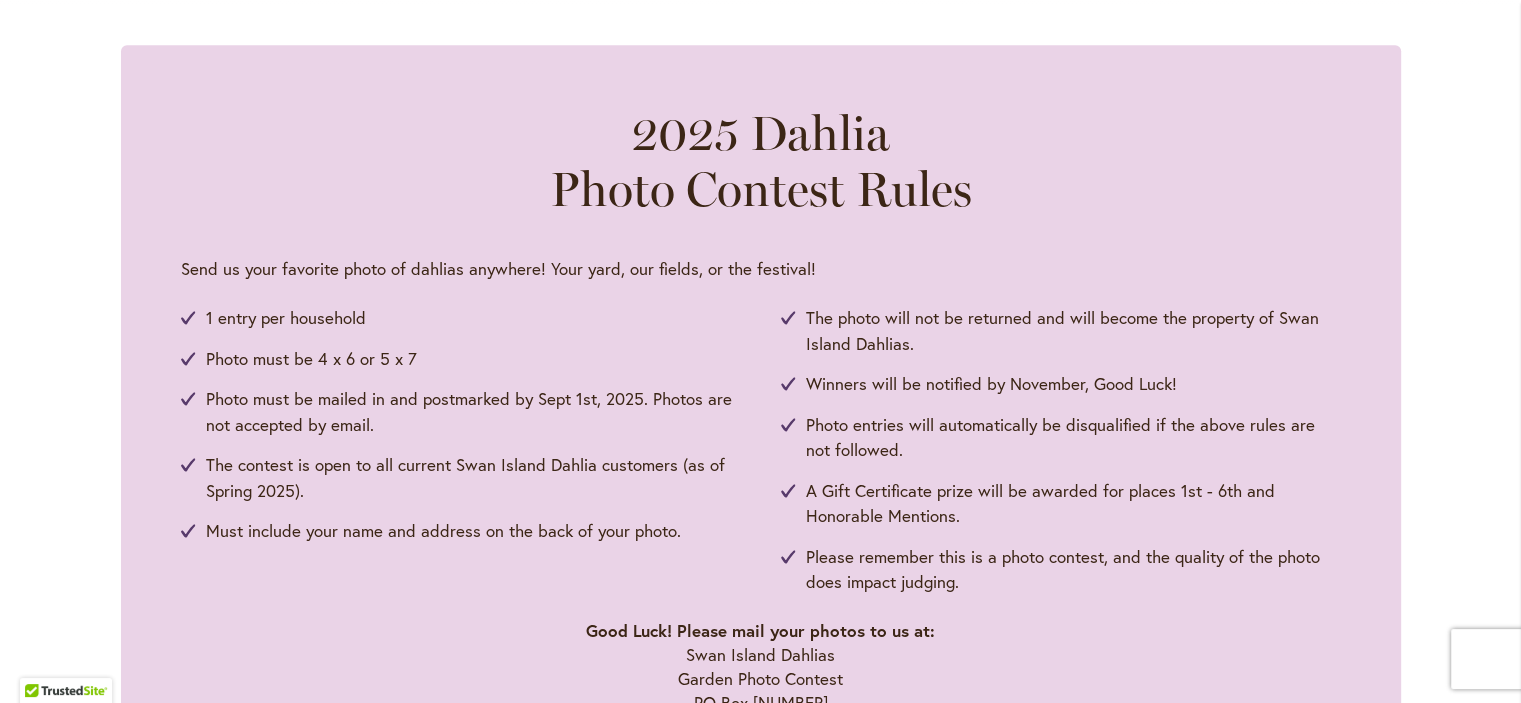 scroll, scrollTop: 875, scrollLeft: 0, axis: vertical 